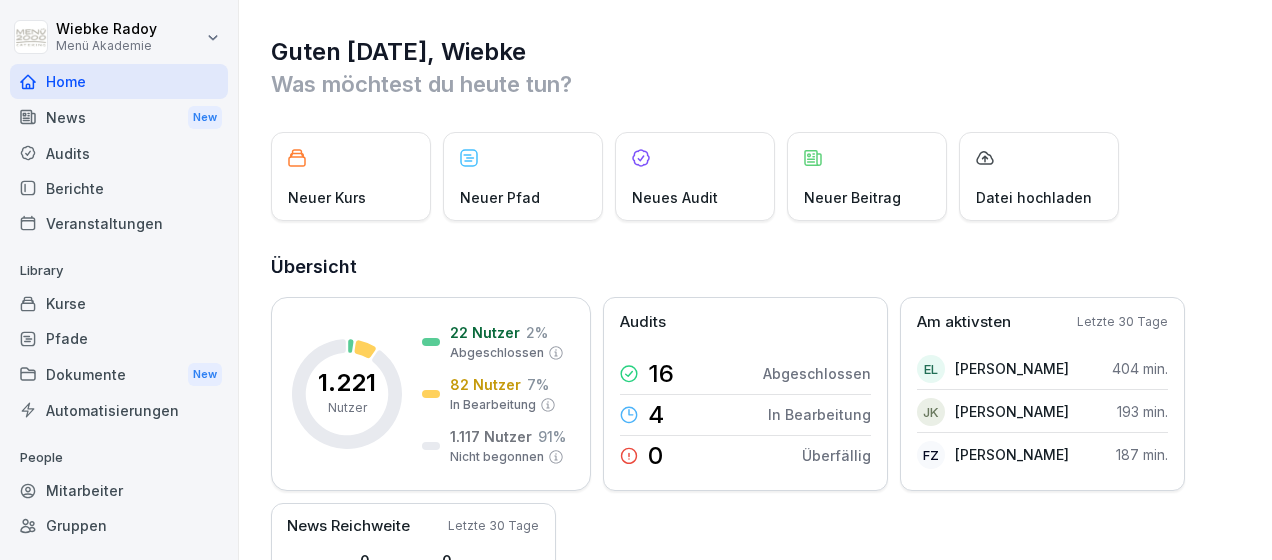 scroll, scrollTop: 0, scrollLeft: 0, axis: both 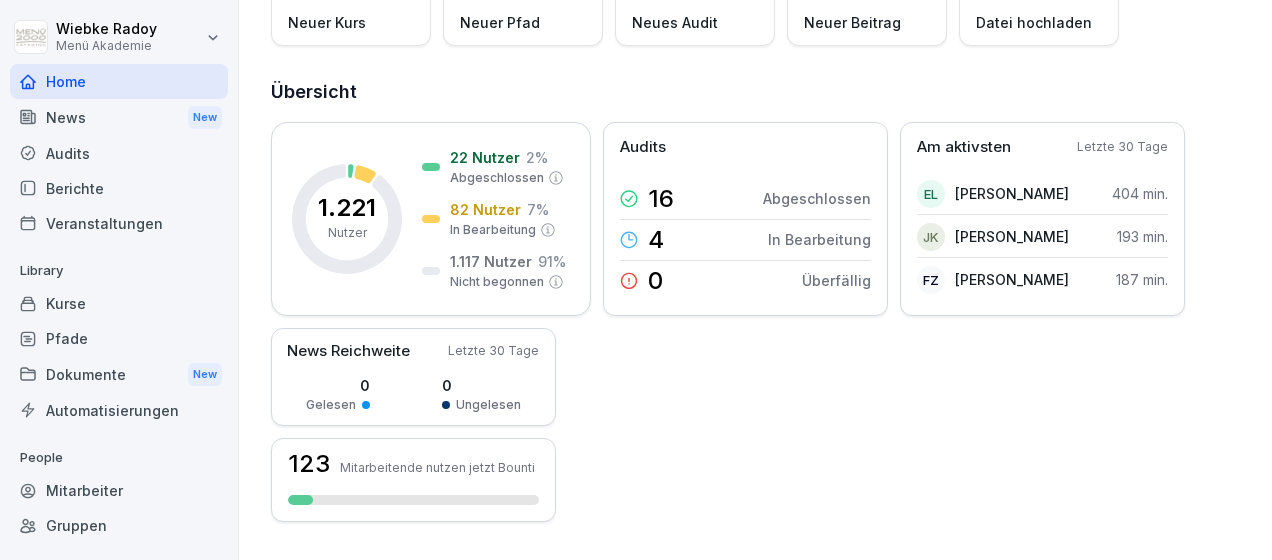 click on "Audits" at bounding box center [119, 153] 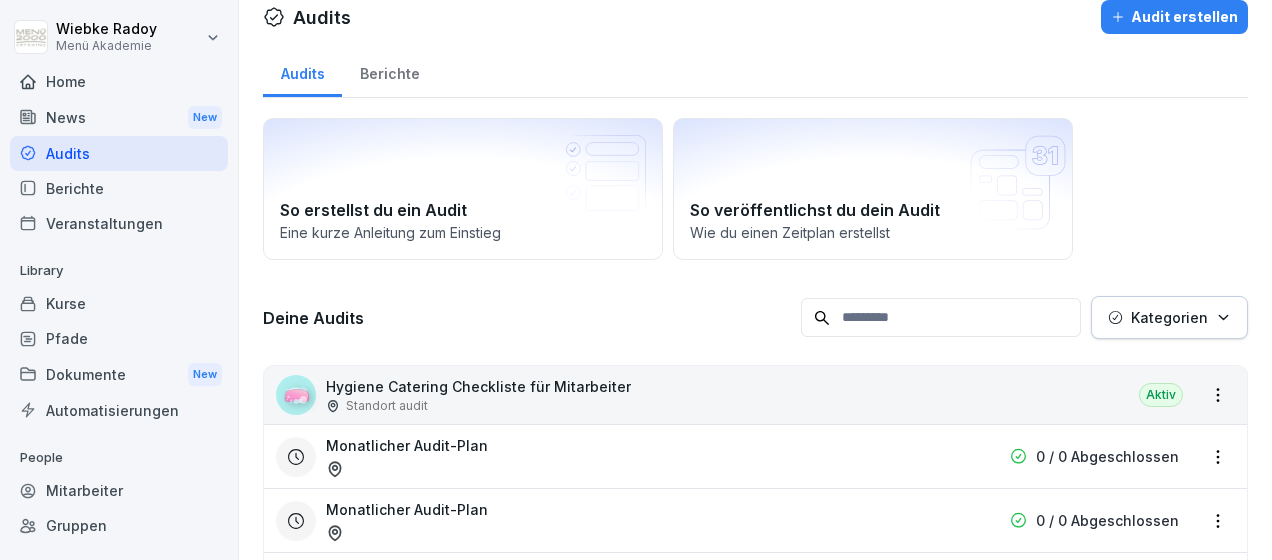 click on "Audits" at bounding box center [119, 153] 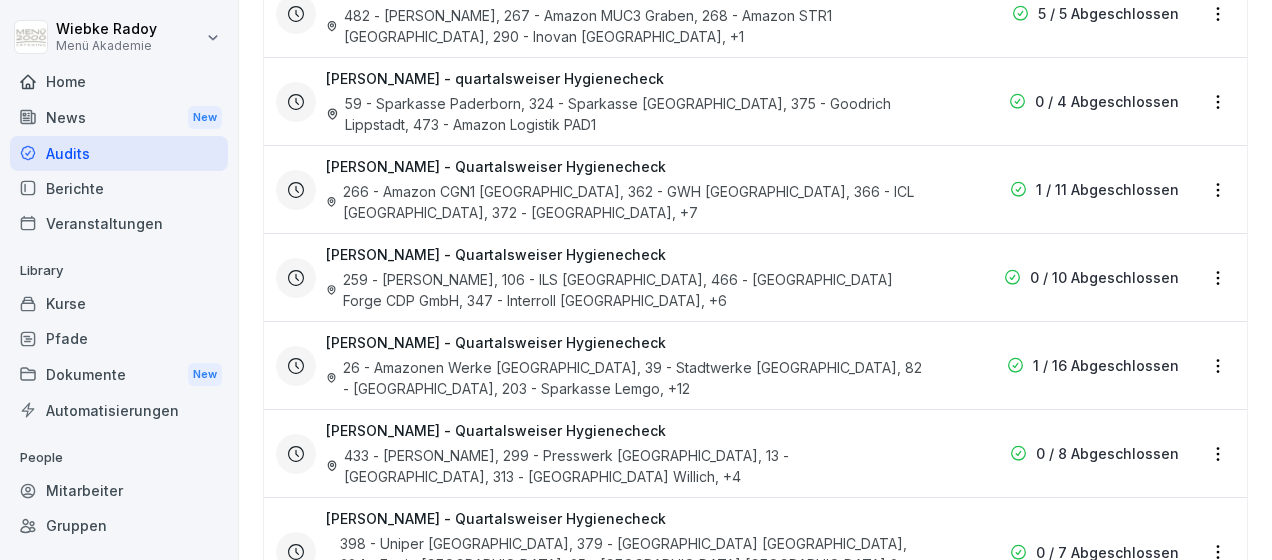 scroll, scrollTop: 1704, scrollLeft: 0, axis: vertical 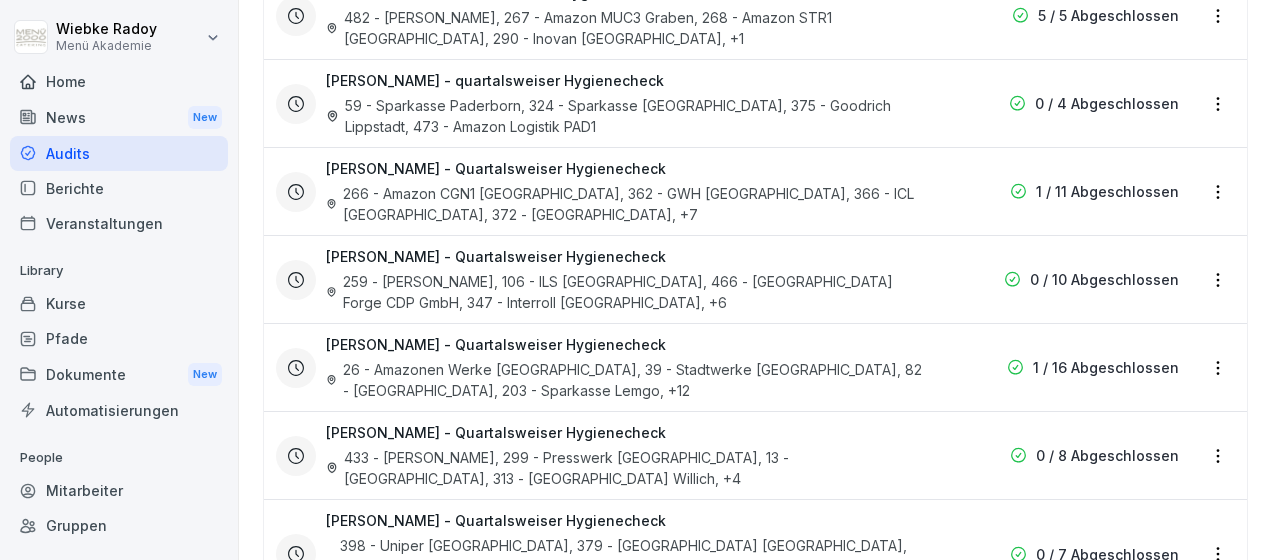 click on "[PERSON_NAME] Menü Akademie Home News New Audits Berichte Veranstaltungen Library Kurse Pfade Dokumente New Automatisierungen People Mitarbeiter Gruppen Standorte Support Einstellungen Audits Audit erstellen Audits Berichte So erstellst du ein Audit Eine kurze Anleitung zum Einstieg So veröffentlichst du dein Audit Wie du einen Zeitplan erstellst Deine Audits Kategorien 🧼 Hygiene Catering Checkliste für Mitarbeiter Standort audit Aktiv Monatlicher Audit-Plan 0 / 0 Abgeschlossen Monatlicher Audit-Plan 0 / 0 Abgeschlossen Jederzeit Audit-Plan 0 /  Abgeschlossen 🕵️ Hygienecheck quartalsweise Bezirksleiter /Regionalleiter Standort audit Hygiene Aktiv [PERSON_NAME] - Quartalsweiser Hygienecheck 481 - ZUE Lüdinghausen, 42 - Selectric [GEOGRAPHIC_DATA], 287 - [GEOGRAPHIC_DATA], 89 - [MEDICAL_DATA] Gladbeck , +4 0 / 8 Abgeschlossen [PERSON_NAME] - Quartalsweiser Hygienecheck 69 - [GEOGRAPHIC_DATA] Emlichheim, 218 - H&R Salzbergen, 221 - Neptune Meppen, 230 - Kampmann Lingen , +6 0 / 9 Abgeschlossen , +4 2 / 8 Abgeschlossen , +2" at bounding box center (636, 280) 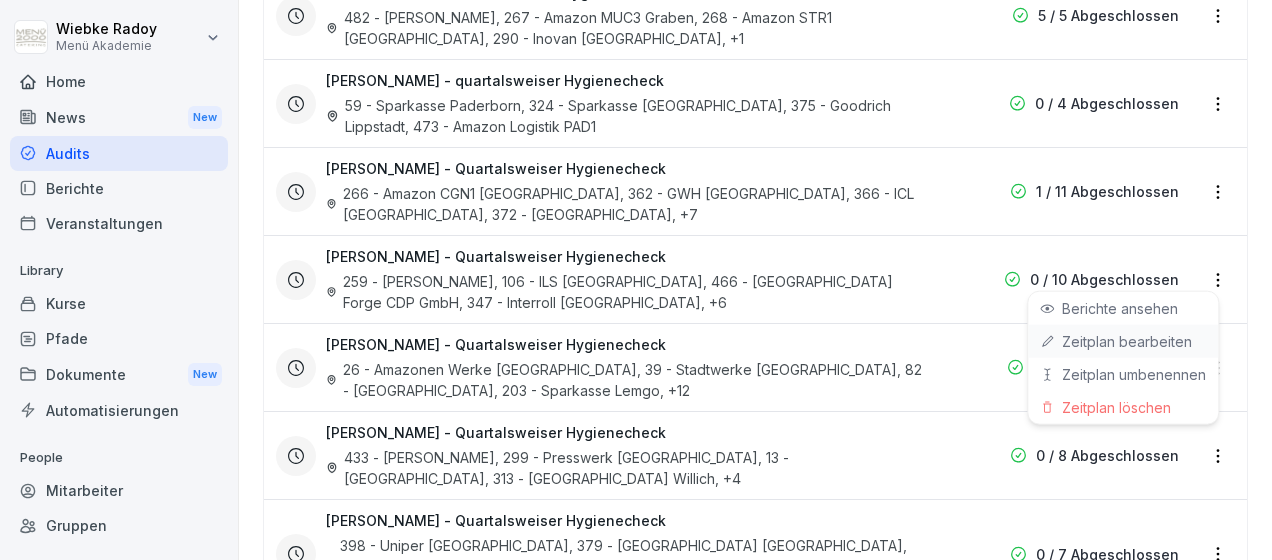 click on "Zeitplan bearbeiten" at bounding box center [0, 0] 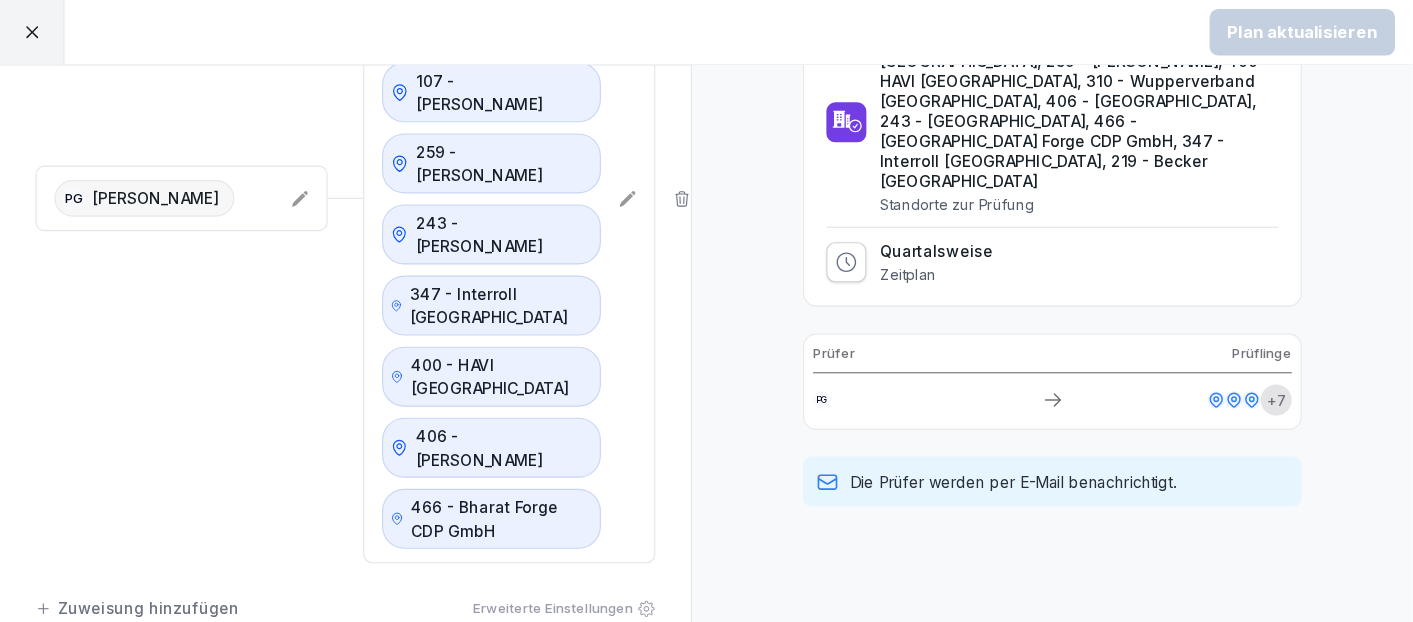 scroll, scrollTop: 364, scrollLeft: 0, axis: vertical 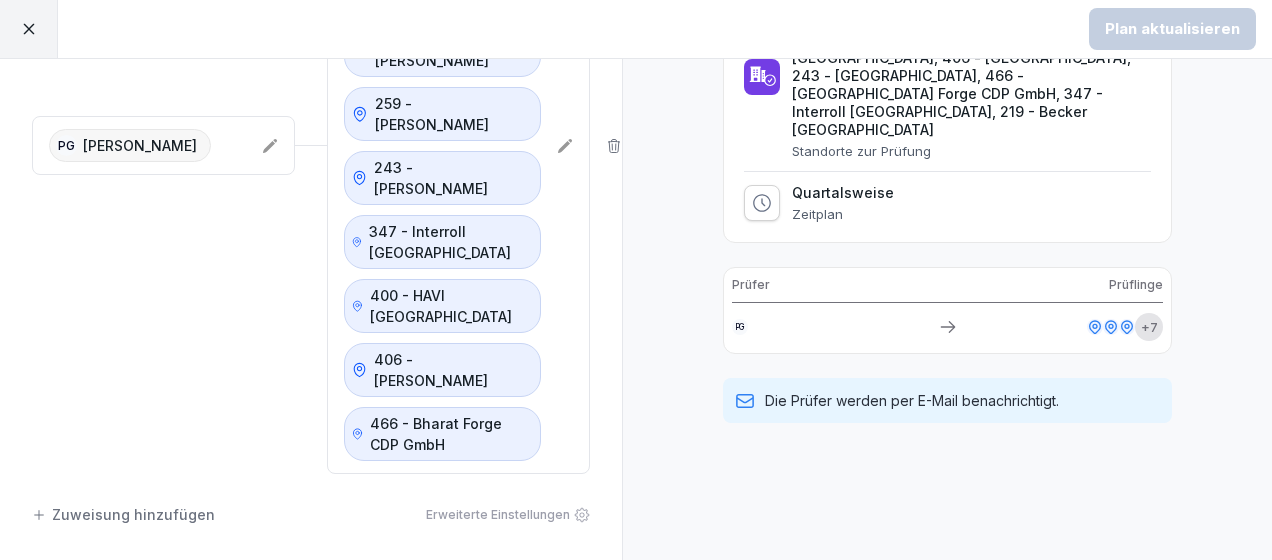 click 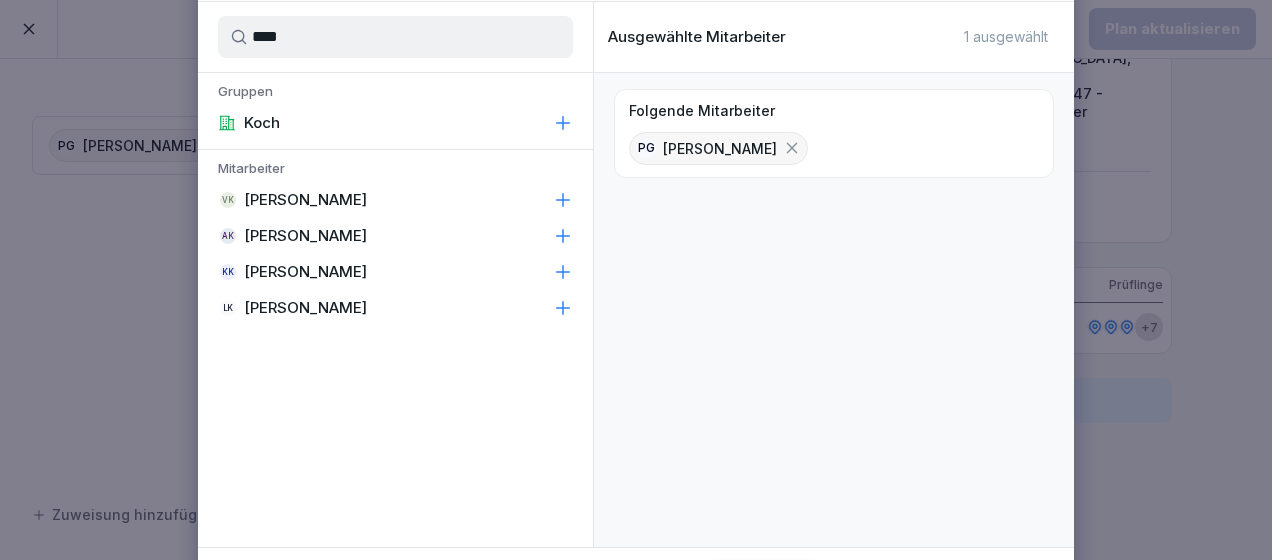 type on "****" 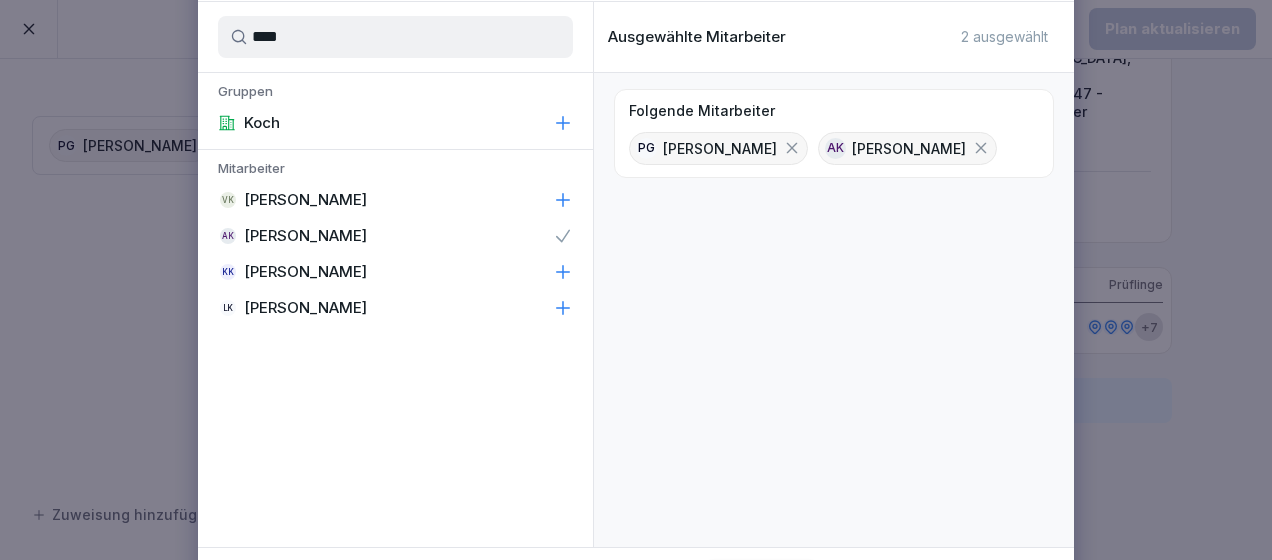 click on "Folgende Mitarbeiter PG [PERSON_NAME] AK [PERSON_NAME]" at bounding box center (834, 310) 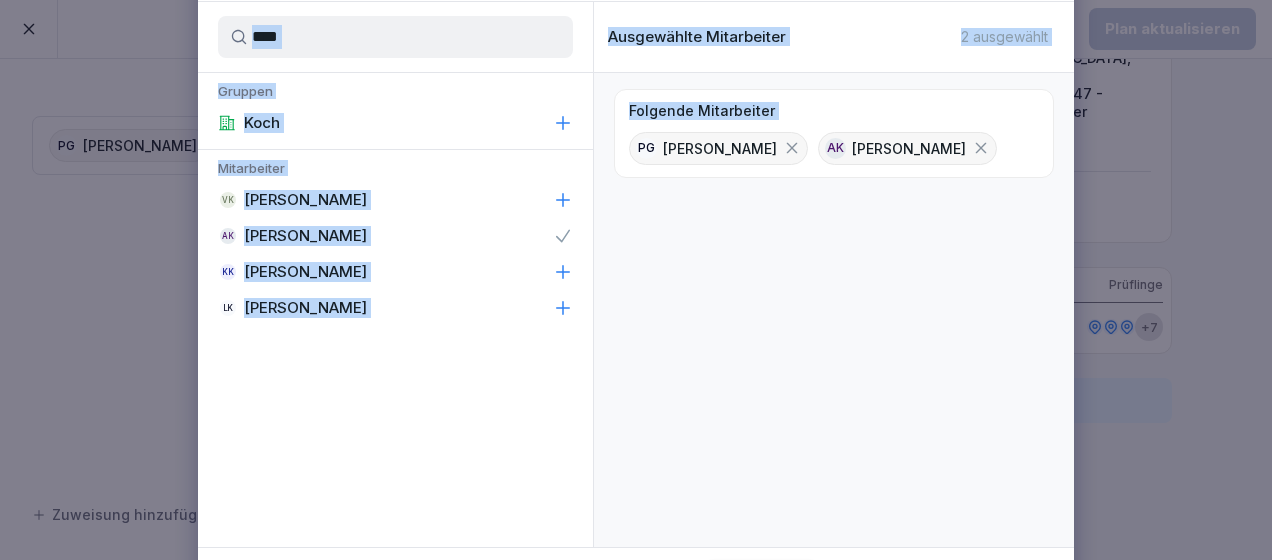 drag, startPoint x: 982, startPoint y: 449, endPoint x: 1121, endPoint y: 192, distance: 292.18146 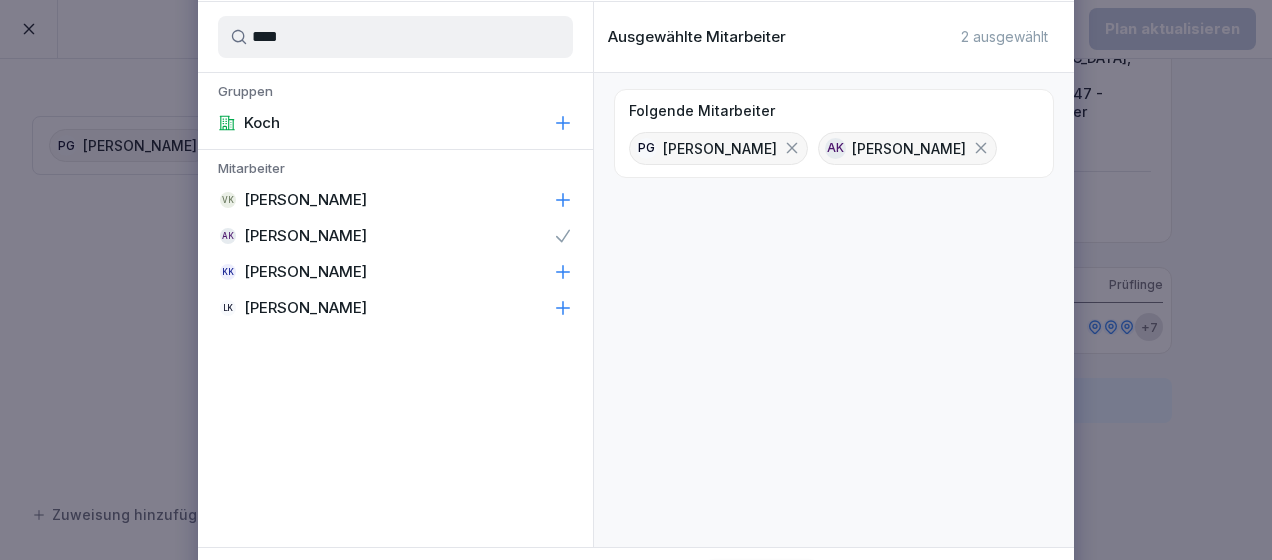 drag, startPoint x: 844, startPoint y: 391, endPoint x: 660, endPoint y: 383, distance: 184.17383 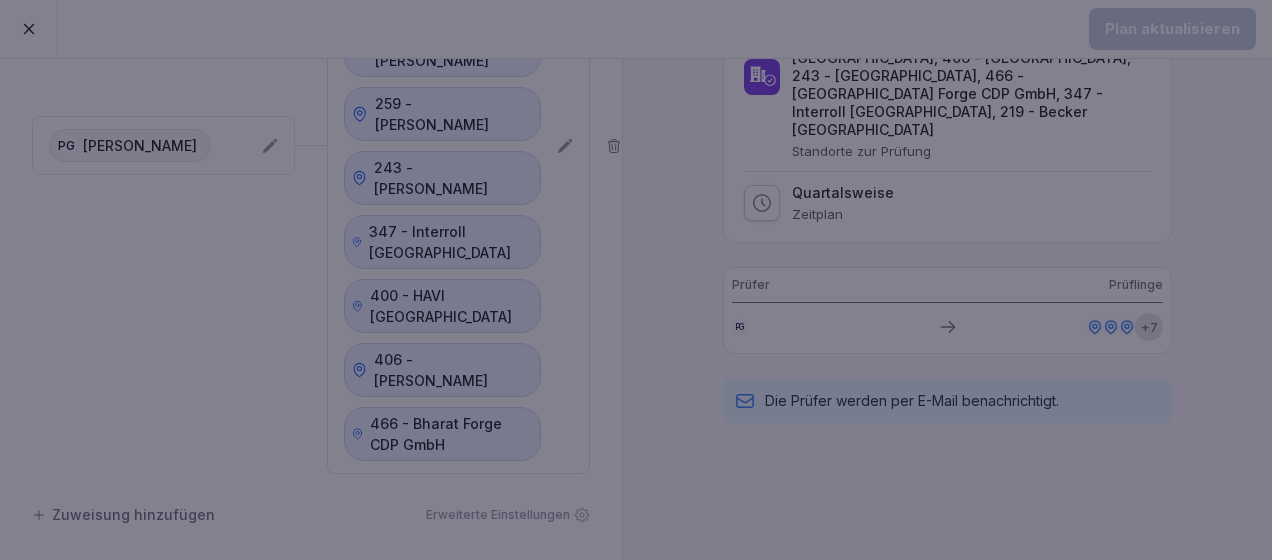 click at bounding box center [636, 280] 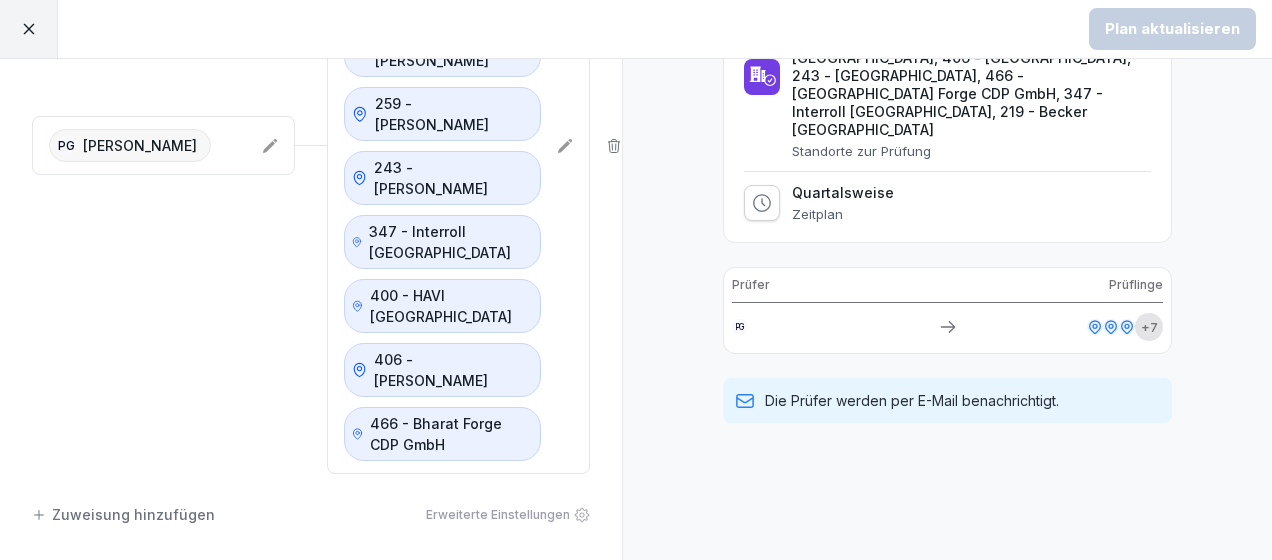 click on "Vorschau So sieht dein Zeitplan aus Hygienecheck quartalsweise Bezirksleiter /Regionalleiter 1 Prüfer  werden Audits bei  10 Prüflingen  durchführen [PERSON_NAME] Verantwortliche Prüfer 106 - ILS [GEOGRAPHIC_DATA], 107 - [GEOGRAPHIC_DATA], 259 - [PERSON_NAME], 400 - HAVI [GEOGRAPHIC_DATA], 310 - Wupperverband [GEOGRAPHIC_DATA], 406 - [GEOGRAPHIC_DATA], 243 - [GEOGRAPHIC_DATA], 466 - Bharat Forge CDP GmbH, 347 - Interroll [GEOGRAPHIC_DATA], 219 - Becker [GEOGRAPHIC_DATA] Standorte zur Prüfung Quartalsweise Zeitplan Prüfer Prüflinge PG + 7 Die Prüfer werden per E-Mail benachrichtigt." at bounding box center [947, 338] 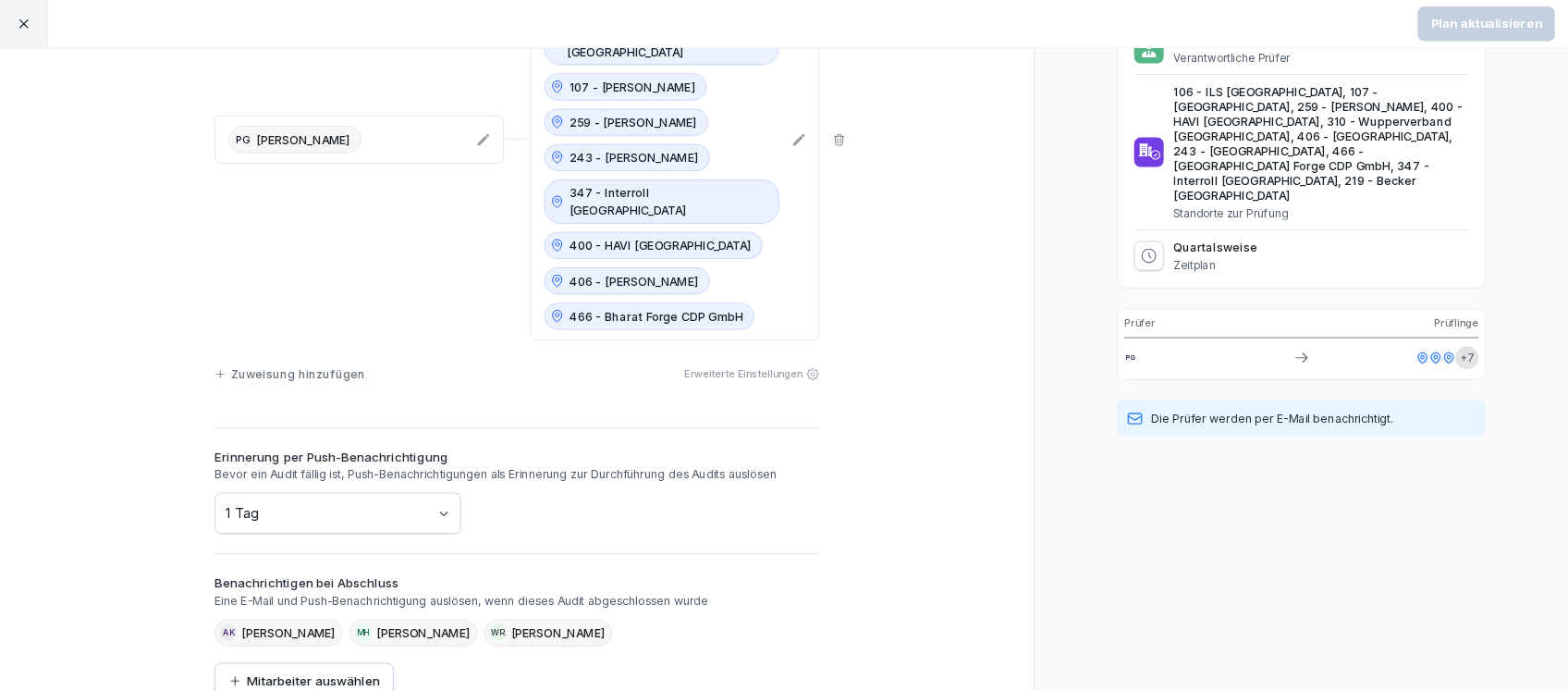 scroll, scrollTop: 0, scrollLeft: 0, axis: both 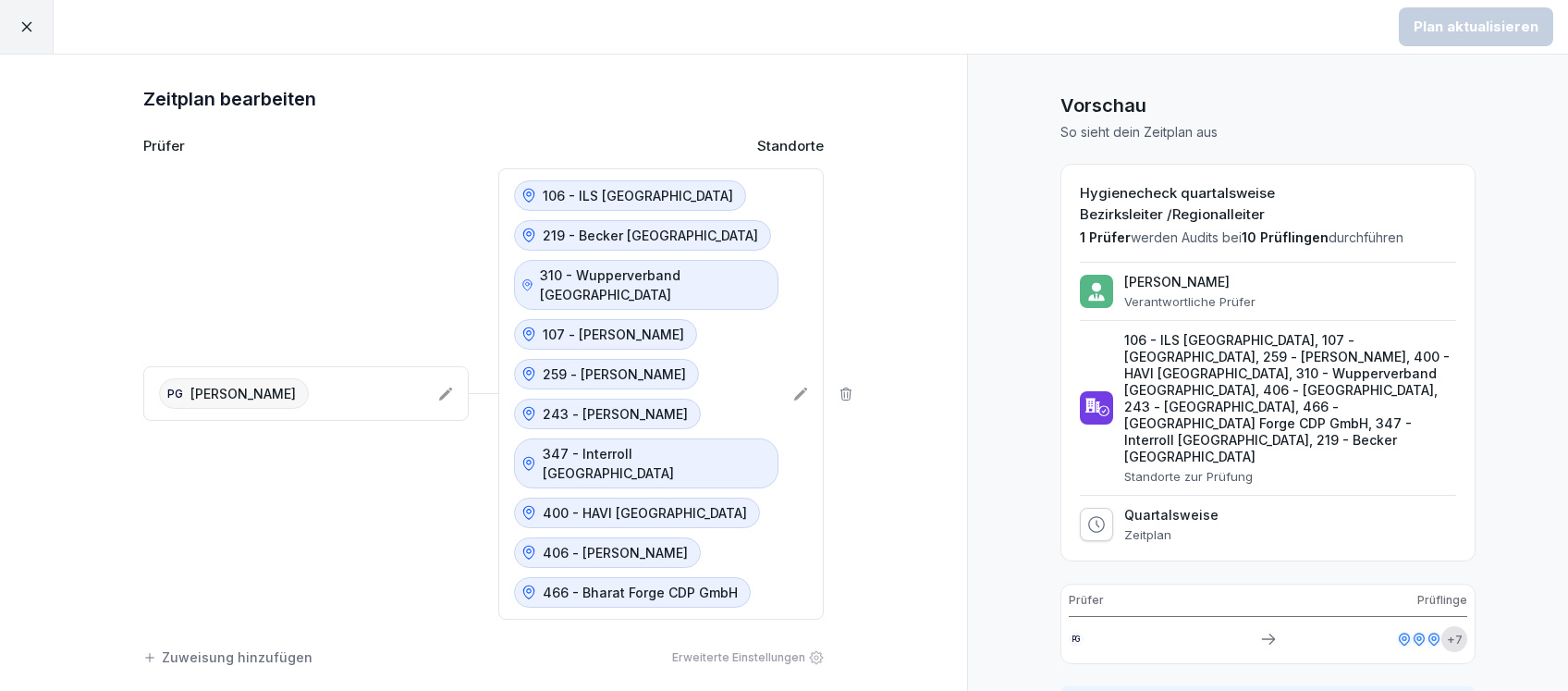 drag, startPoint x: 962, startPoint y: 10, endPoint x: 435, endPoint y: 373, distance: 639.9203 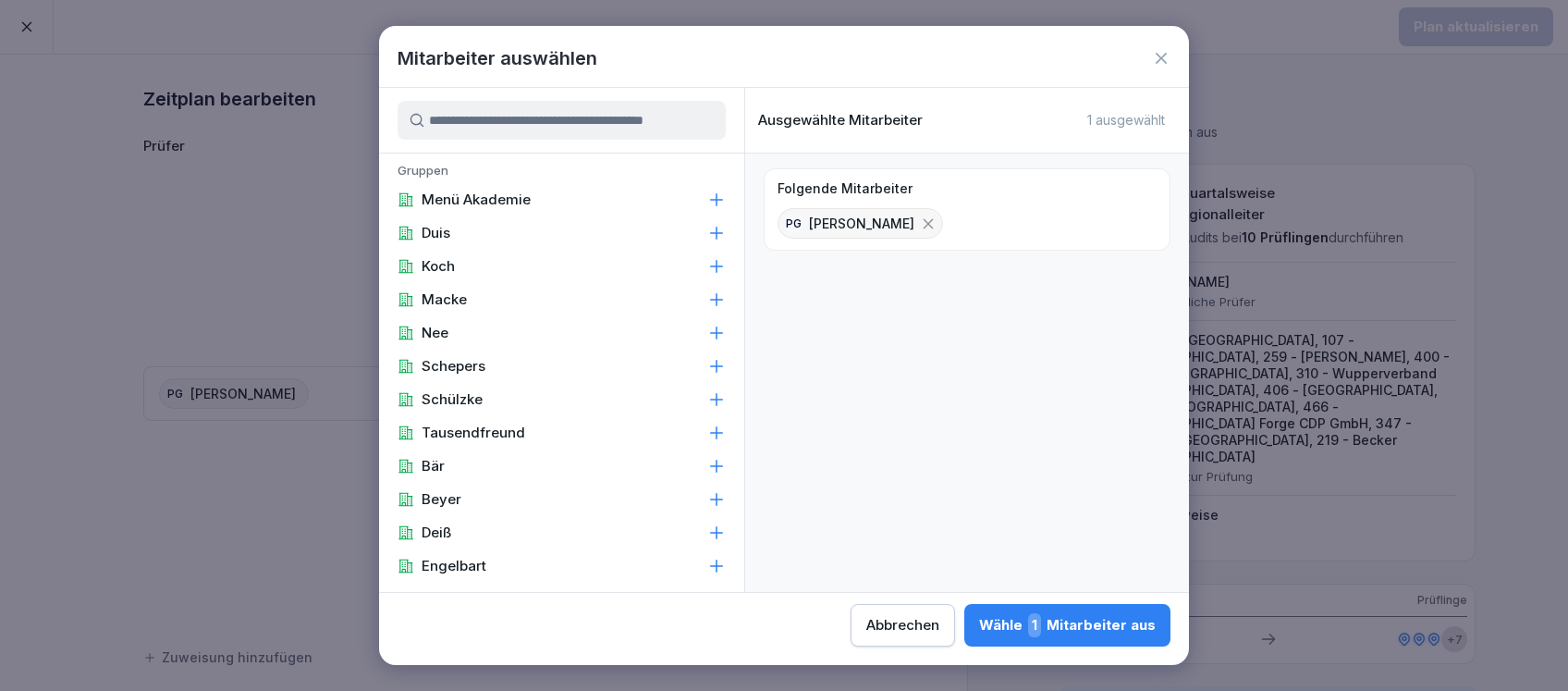 click at bounding box center [561, 120] 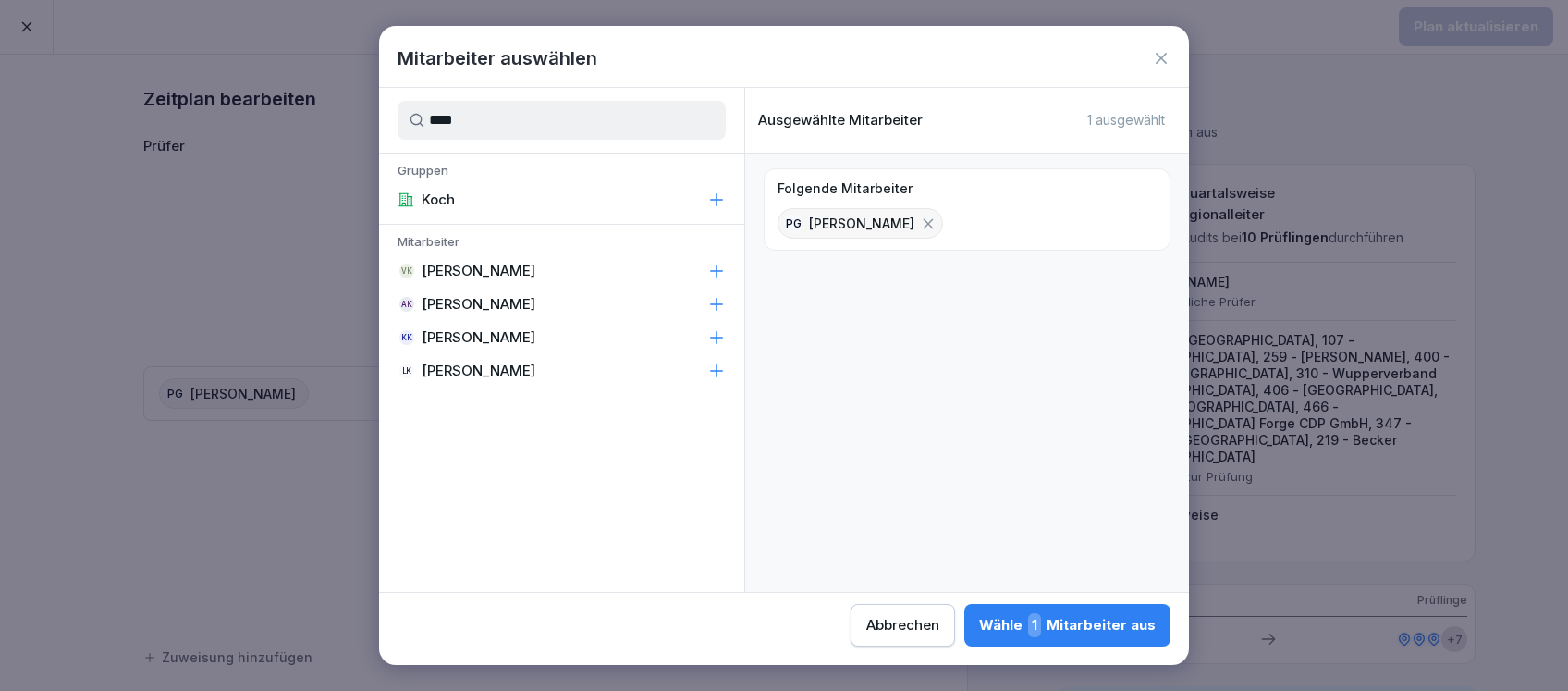 type on "****" 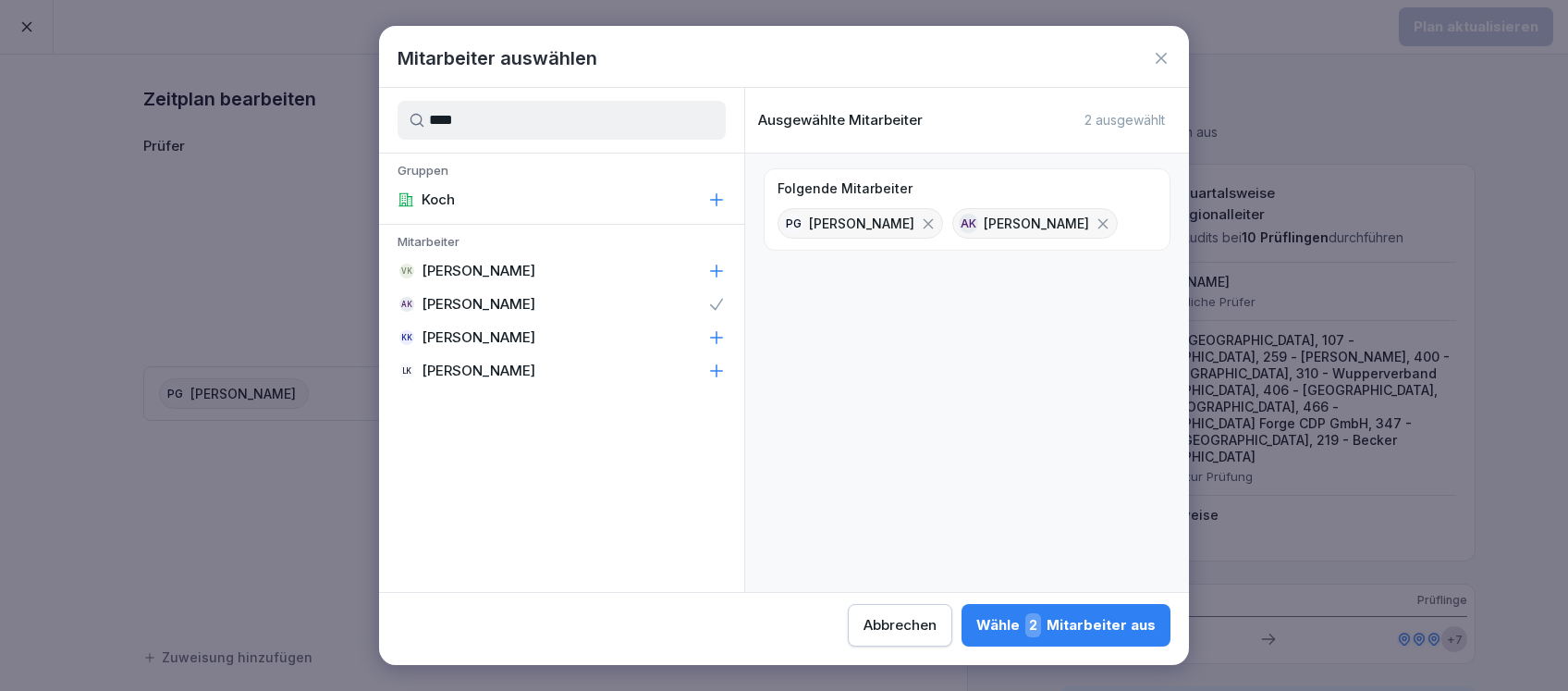 click on "Wähle  2  Mitarbeiter aus" at bounding box center [1066, 625] 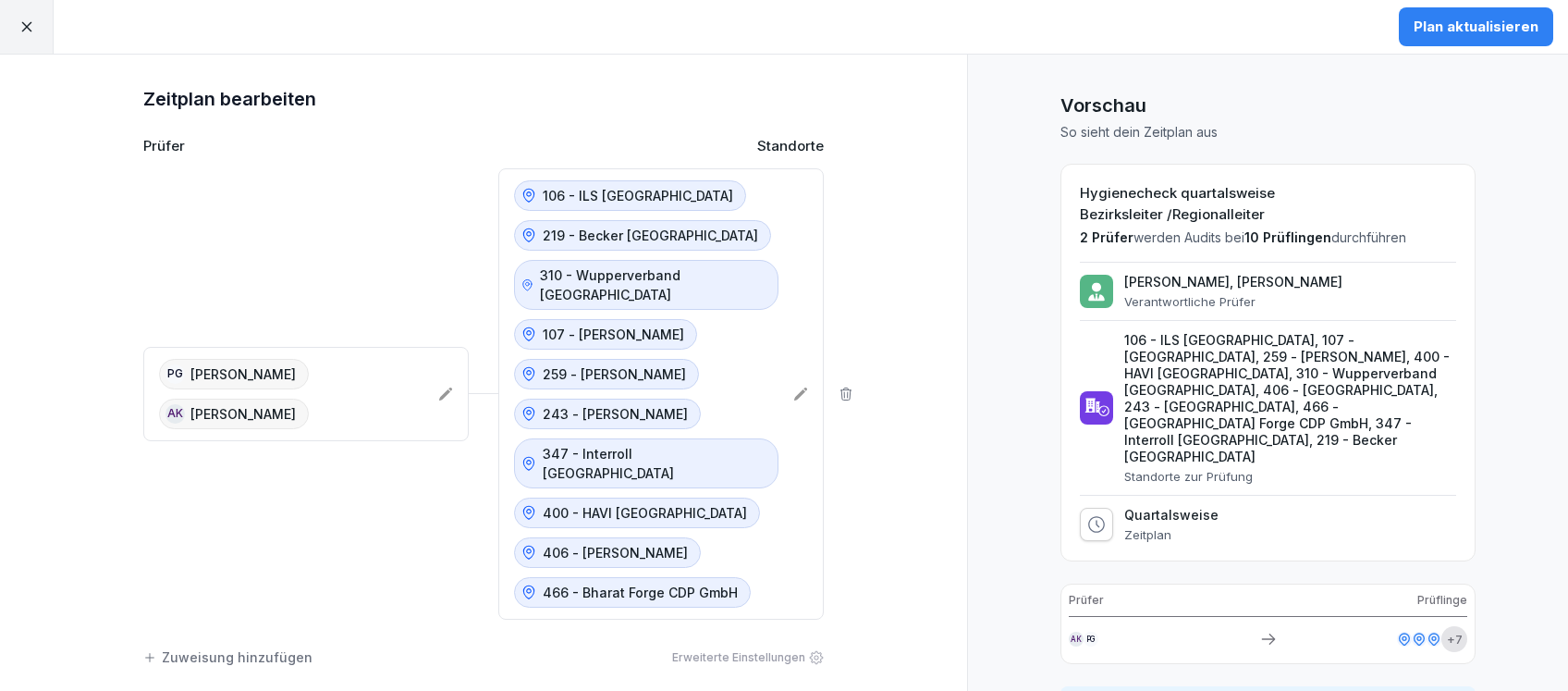 click on "Plan aktualisieren" at bounding box center [1476, 27] 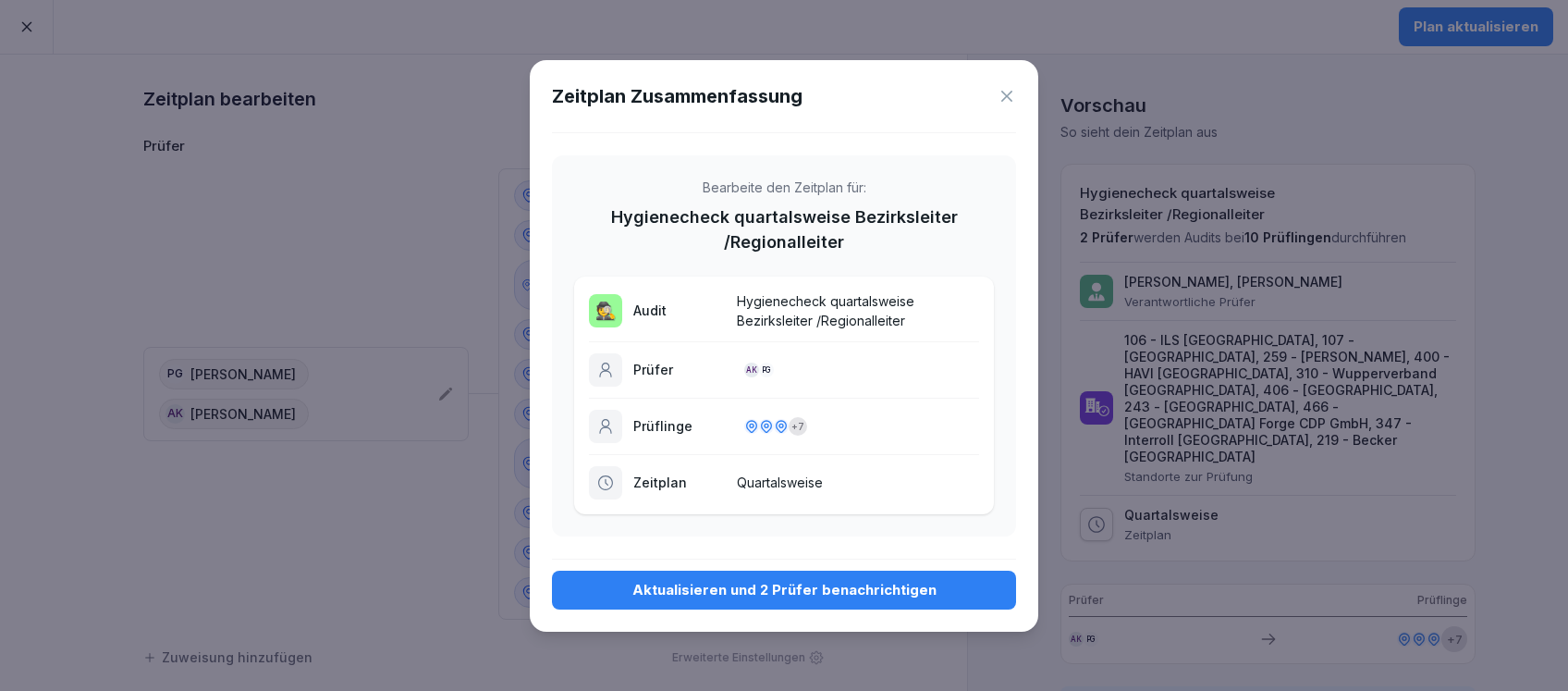 click on "Aktualisieren und 2 Prüfer benachrichtigen" at bounding box center [784, 590] 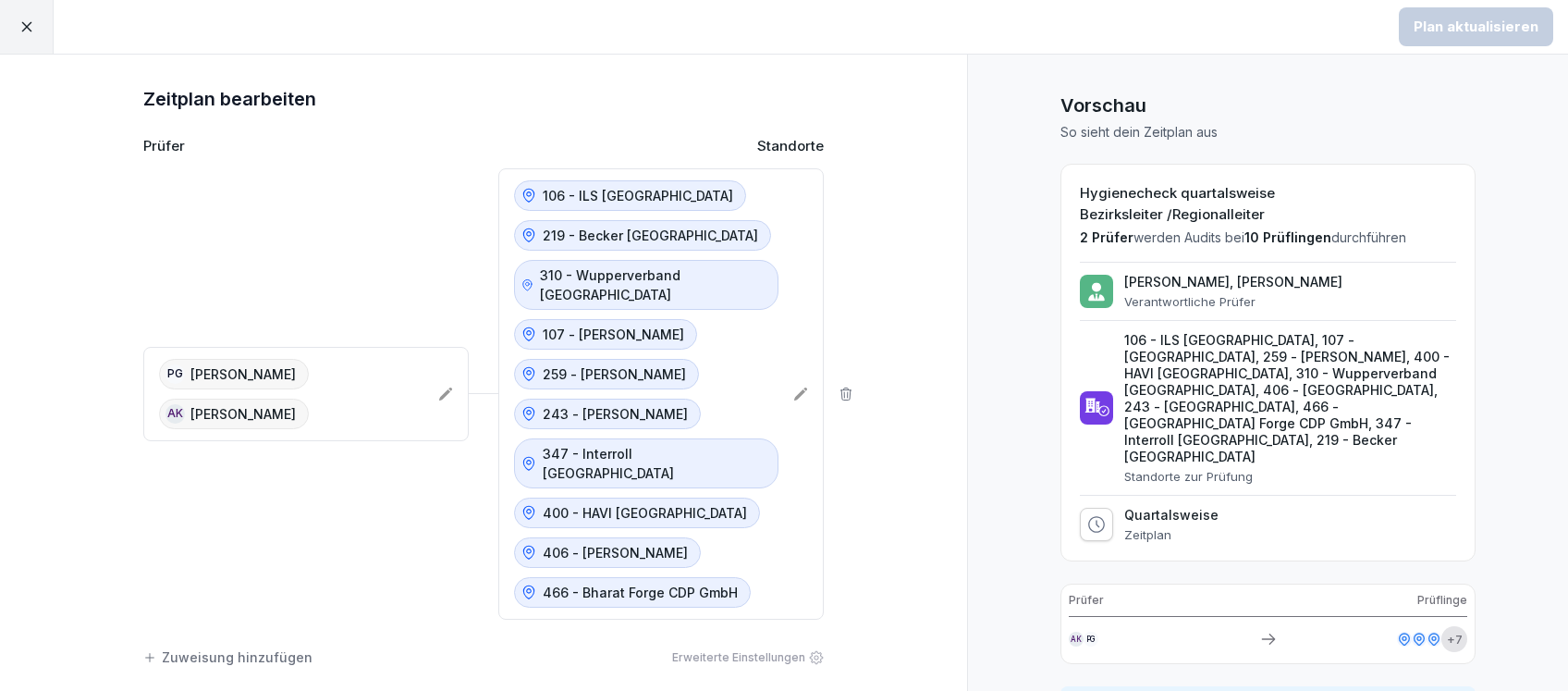 click at bounding box center (27, 27) 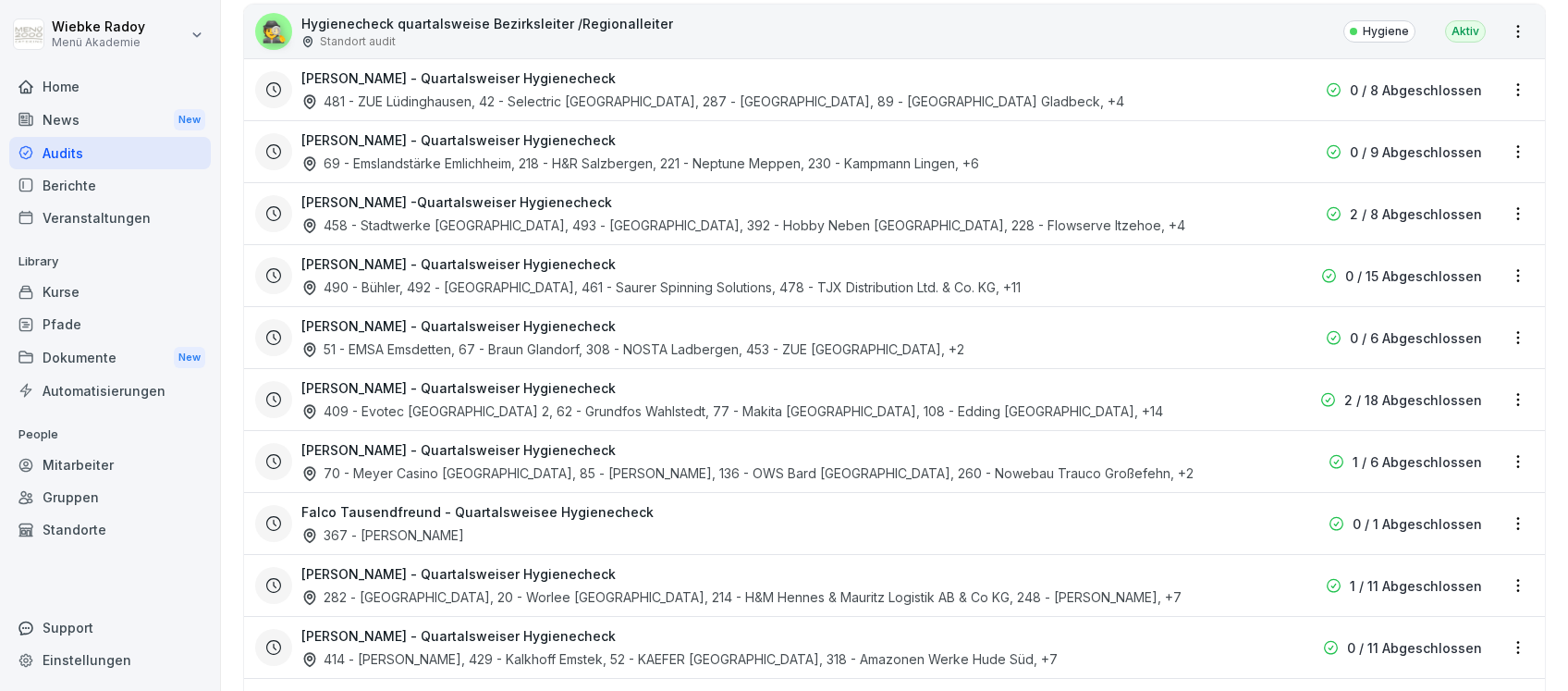 scroll, scrollTop: 623, scrollLeft: 0, axis: vertical 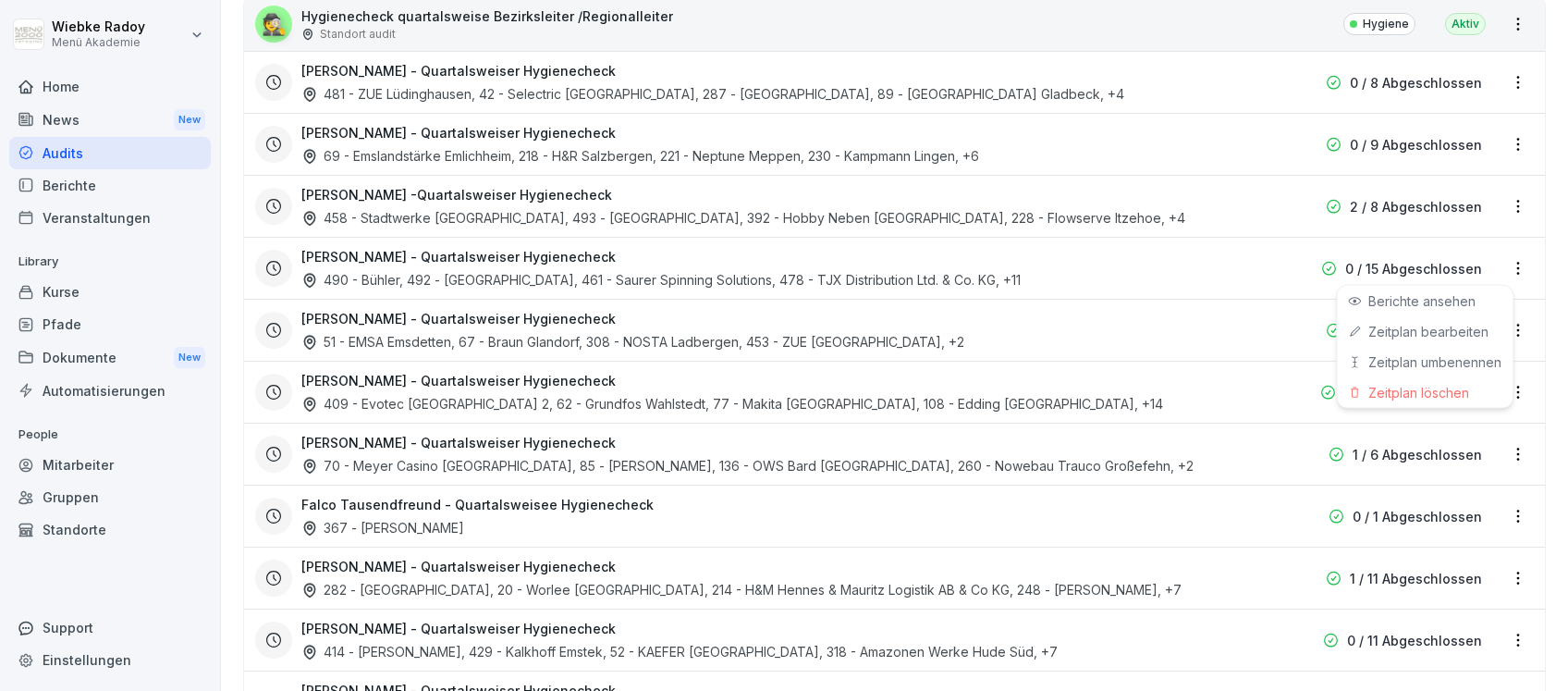 click on "[PERSON_NAME] Menü Akademie Home News New Audits Berichte Veranstaltungen Library Kurse Pfade Dokumente New Automatisierungen People Mitarbeiter Gruppen Standorte Support Einstellungen Audits Audit erstellen Audits Berichte So erstellst du ein Audit Eine kurze Anleitung zum Einstieg So veröffentlichst du dein Audit Wie du einen Zeitplan erstellst Deine Audits Kategorien 🧼 Hygiene Catering Checkliste für Mitarbeiter Standort audit Aktiv Monatlicher Audit-Plan 0 / 0 Abgeschlossen Monatlicher Audit-Plan 0 / 0 Abgeschlossen Jederzeit Audit-Plan 0 /  Abgeschlossen 🕵️ Hygienecheck quartalsweise Bezirksleiter /Regionalleiter Standort audit Hygiene Aktiv [PERSON_NAME] - Quartalsweiser Hygienecheck 481 - ZUE Lüdinghausen, 42 - Selectric [GEOGRAPHIC_DATA], 287 - [GEOGRAPHIC_DATA], 89 - [MEDICAL_DATA] Gladbeck , +4 0 / 8 Abgeschlossen [PERSON_NAME] - Quartalsweiser Hygienecheck 69 - [GEOGRAPHIC_DATA] Emlichheim, 218 - H&R Salzbergen, 221 - Neptune Meppen, 230 - Kampmann Lingen , +6 0 / 9 Abgeschlossen , +4 2 / 8 Abgeschlossen , +2" at bounding box center (784, 345) 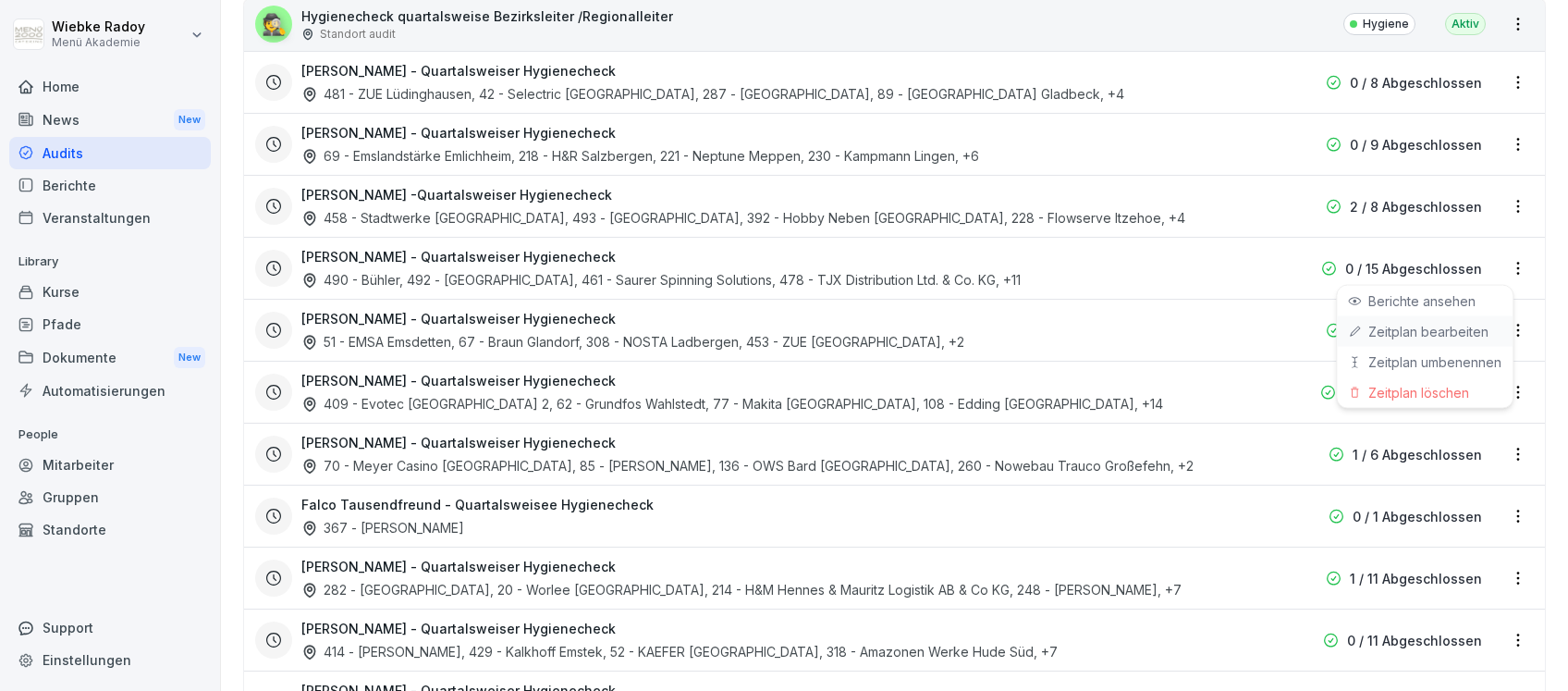 click on "Zeitplan bearbeiten" at bounding box center (1425, 331) 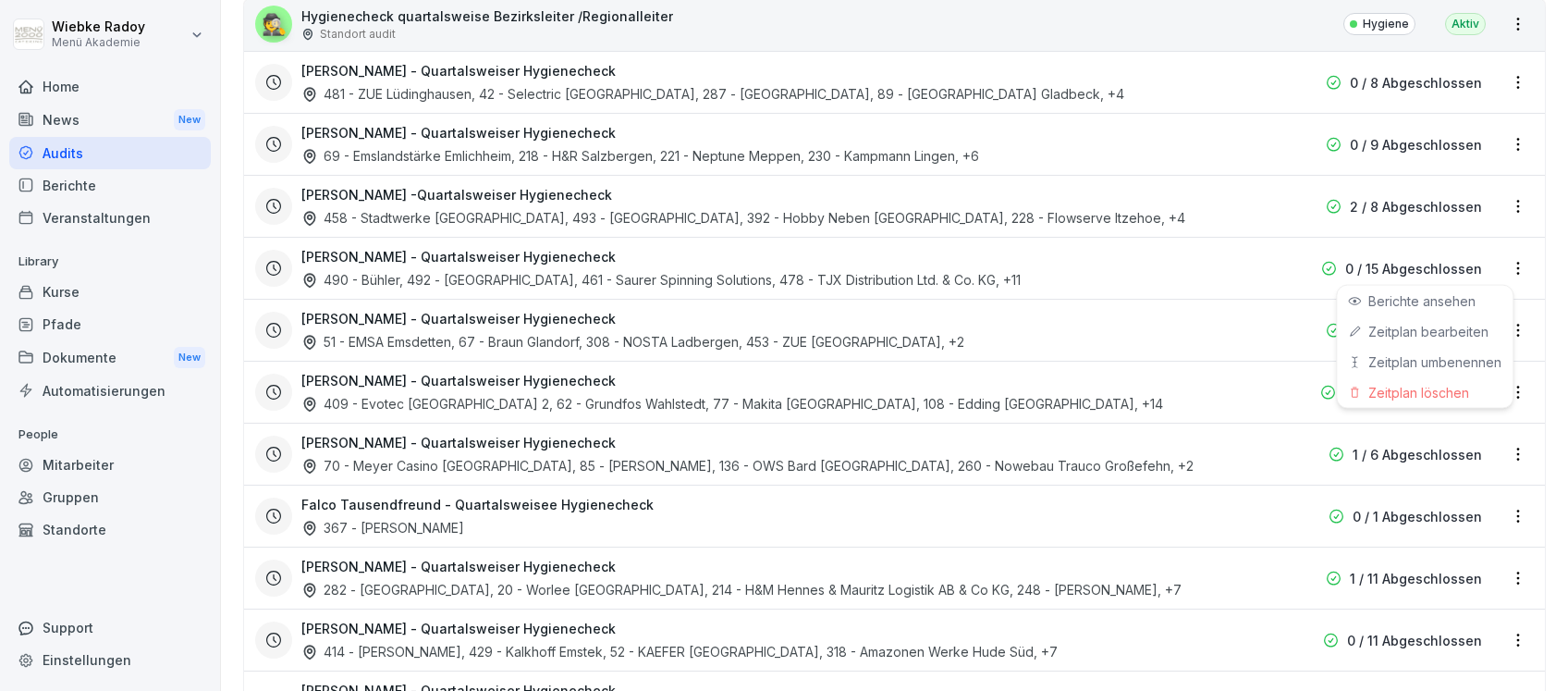 click on "[PERSON_NAME] Menü Akademie Home News New Audits Berichte Veranstaltungen Library Kurse Pfade Dokumente New Automatisierungen People Mitarbeiter Gruppen Standorte Support Einstellungen Audits Audit erstellen Audits Berichte So erstellst du ein Audit Eine kurze Anleitung zum Einstieg So veröffentlichst du dein Audit Wie du einen Zeitplan erstellst Deine Audits Kategorien 🧼 Hygiene Catering Checkliste für Mitarbeiter Standort audit Aktiv Monatlicher Audit-Plan 0 / 0 Abgeschlossen Monatlicher Audit-Plan 0 / 0 Abgeschlossen Jederzeit Audit-Plan 0 /  Abgeschlossen 🕵️ Hygienecheck quartalsweise Bezirksleiter /Regionalleiter Standort audit Hygiene Aktiv [PERSON_NAME] - Quartalsweiser Hygienecheck 481 - ZUE Lüdinghausen, 42 - Selectric [GEOGRAPHIC_DATA], 287 - [GEOGRAPHIC_DATA], 89 - [MEDICAL_DATA] Gladbeck , +4 0 / 8 Abgeschlossen [PERSON_NAME] - Quartalsweiser Hygienecheck 69 - [GEOGRAPHIC_DATA] Emlichheim, 218 - H&R Salzbergen, 221 - Neptune Meppen, 230 - Kampmann Lingen , +6 0 / 9 Abgeschlossen , +4 2 / 8 Abgeschlossen , +2" at bounding box center (784, 345) 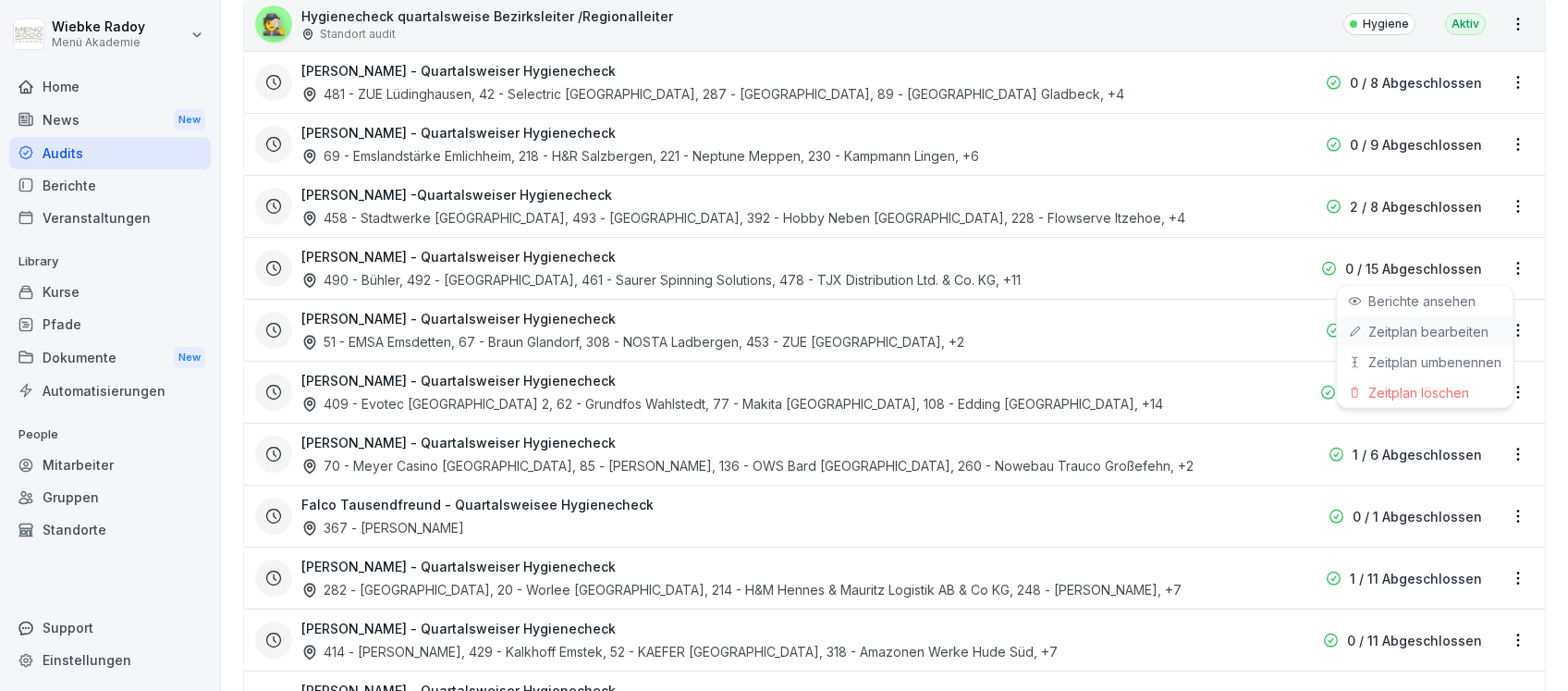 click on "Zeitplan bearbeiten" at bounding box center (0, 0) 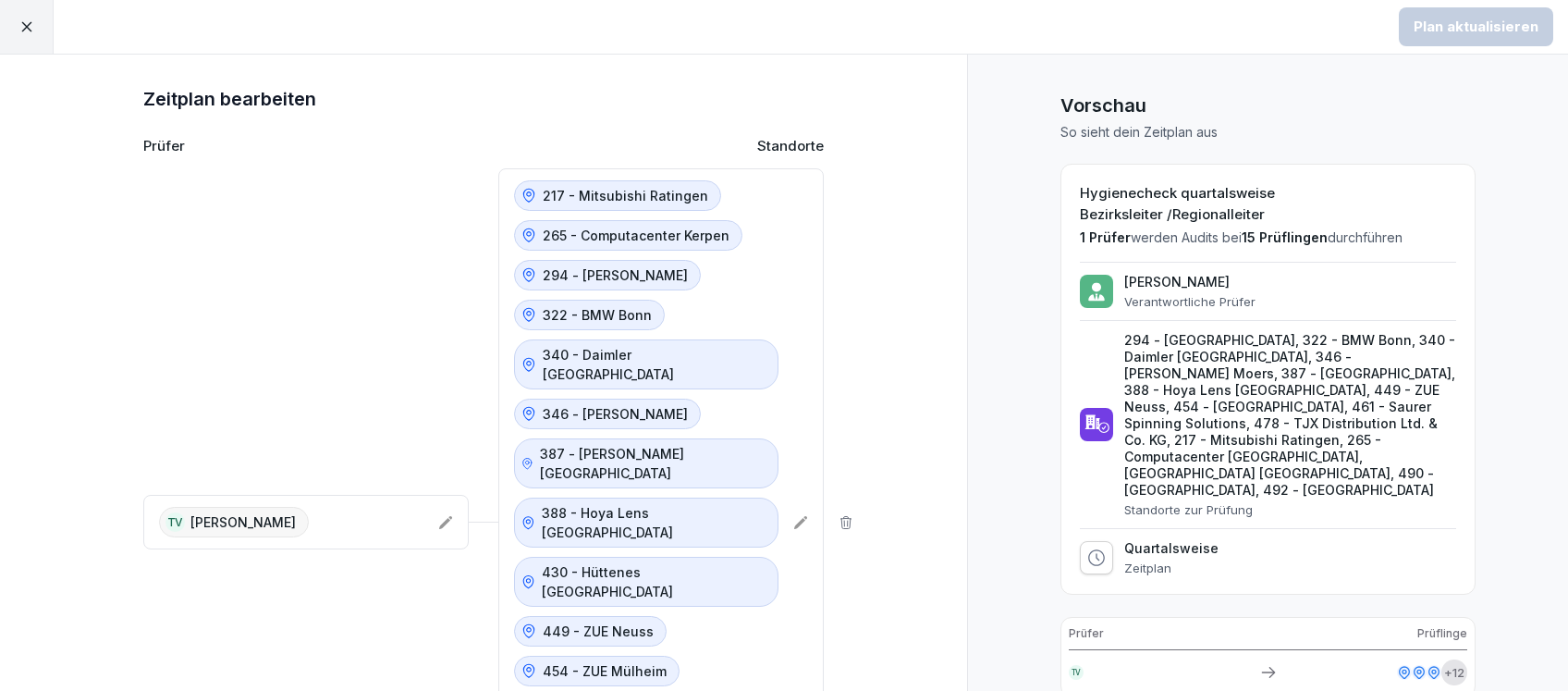 click on "TV [PERSON_NAME]" at bounding box center [306, 522] 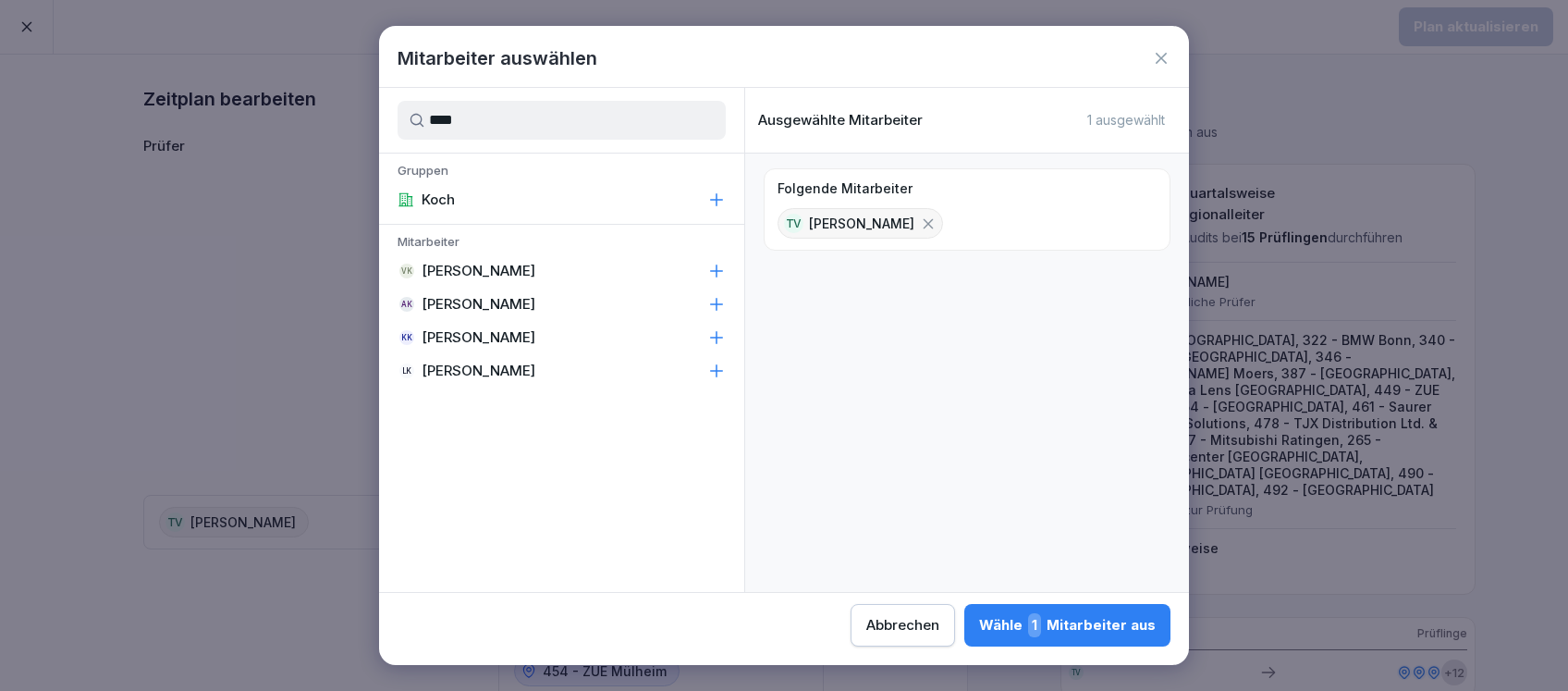 type on "****" 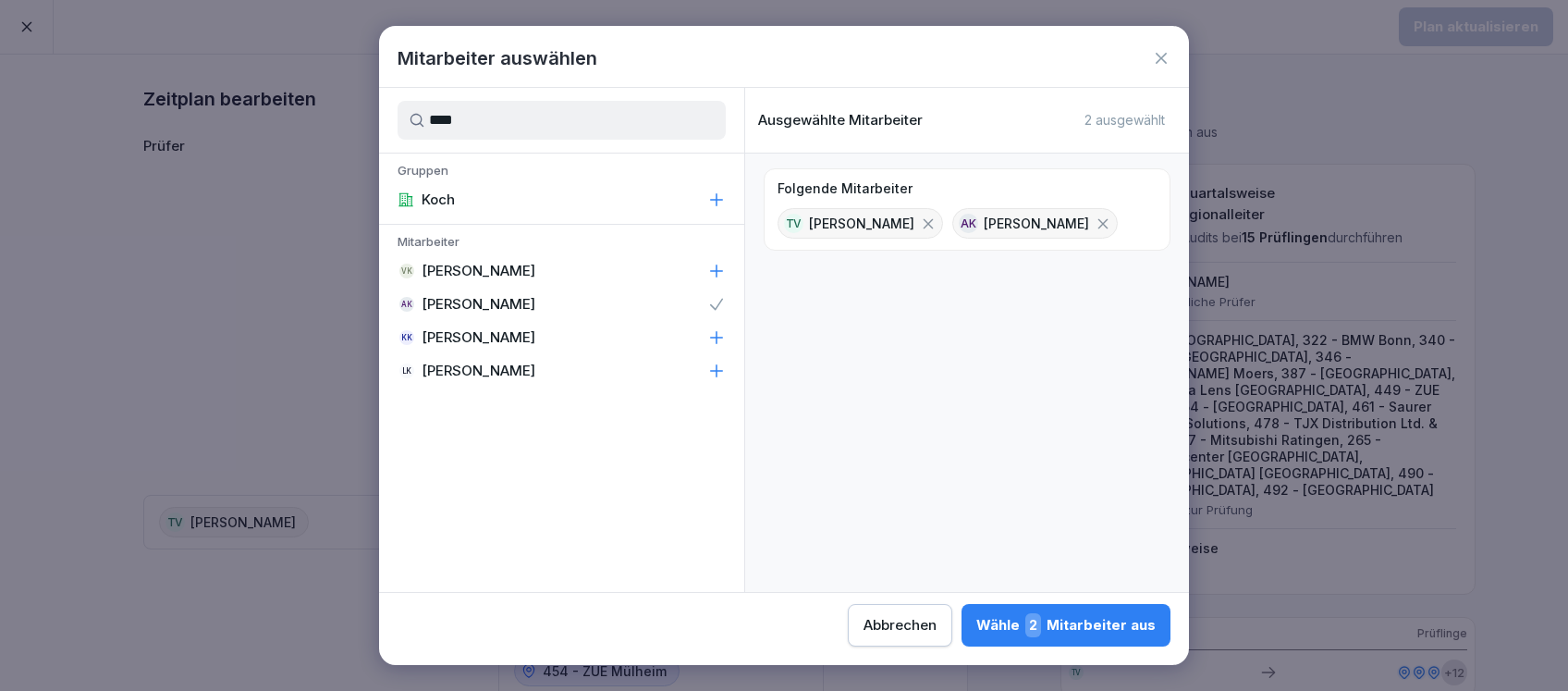 click on "Wähle  2  Mitarbeiter aus" at bounding box center (1066, 625) 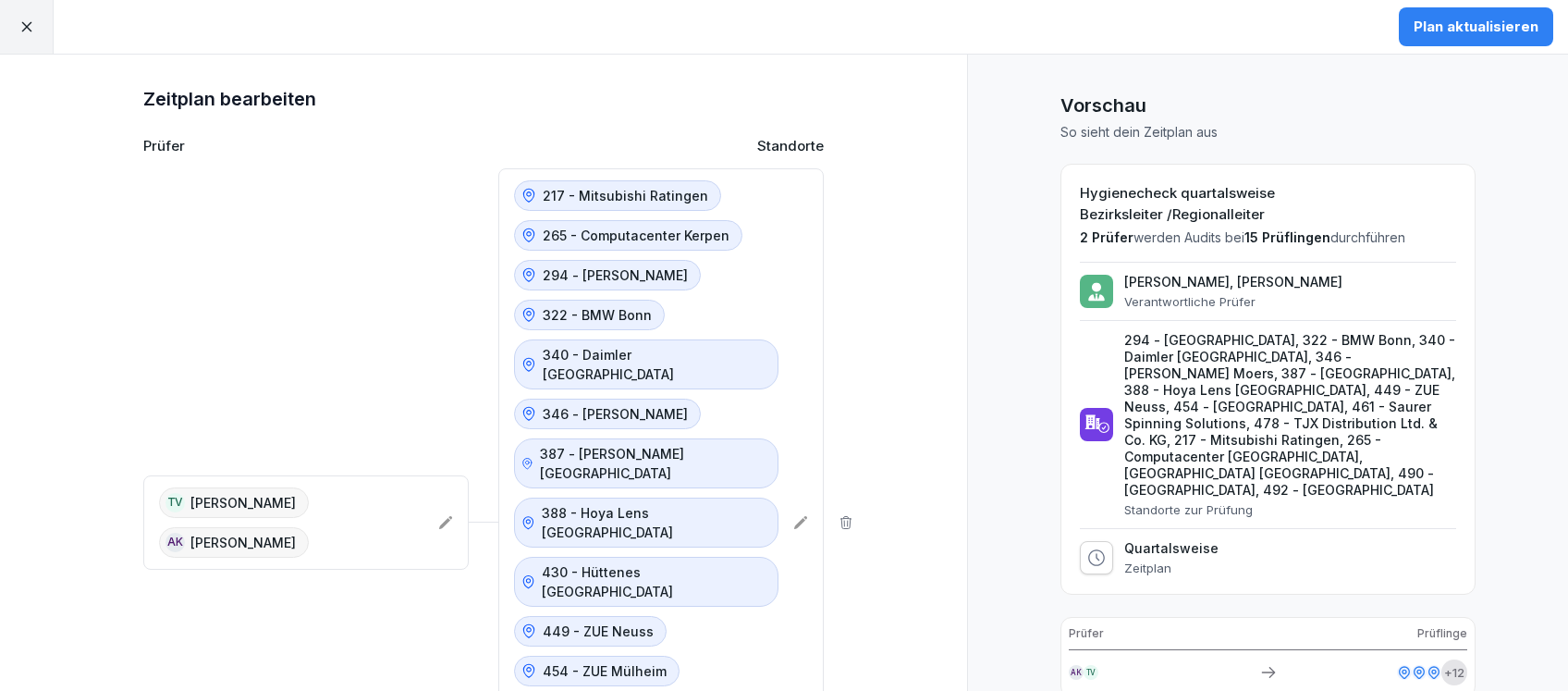 click on "Plan aktualisieren" at bounding box center (1476, 27) 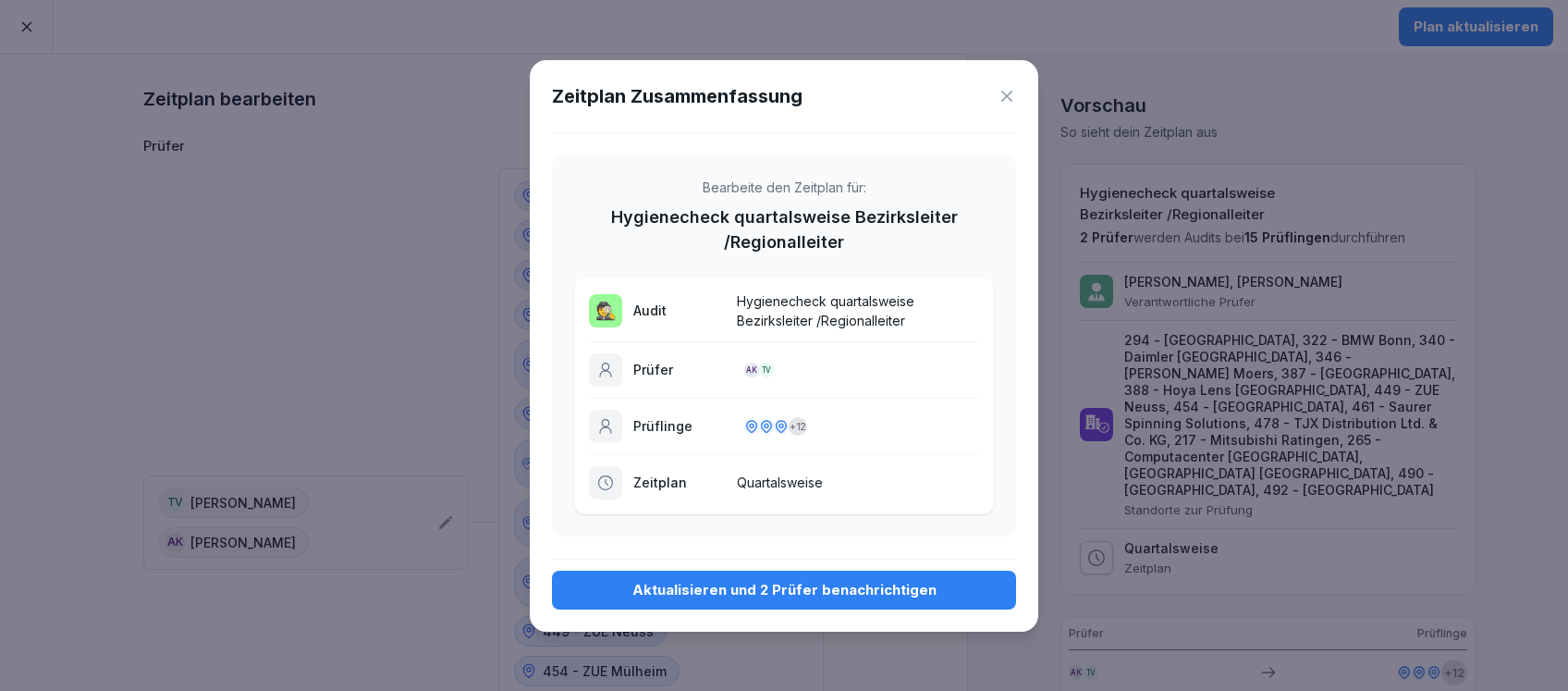 click on "Aktualisieren und 2 Prüfer benachrichtigen" at bounding box center (784, 590) 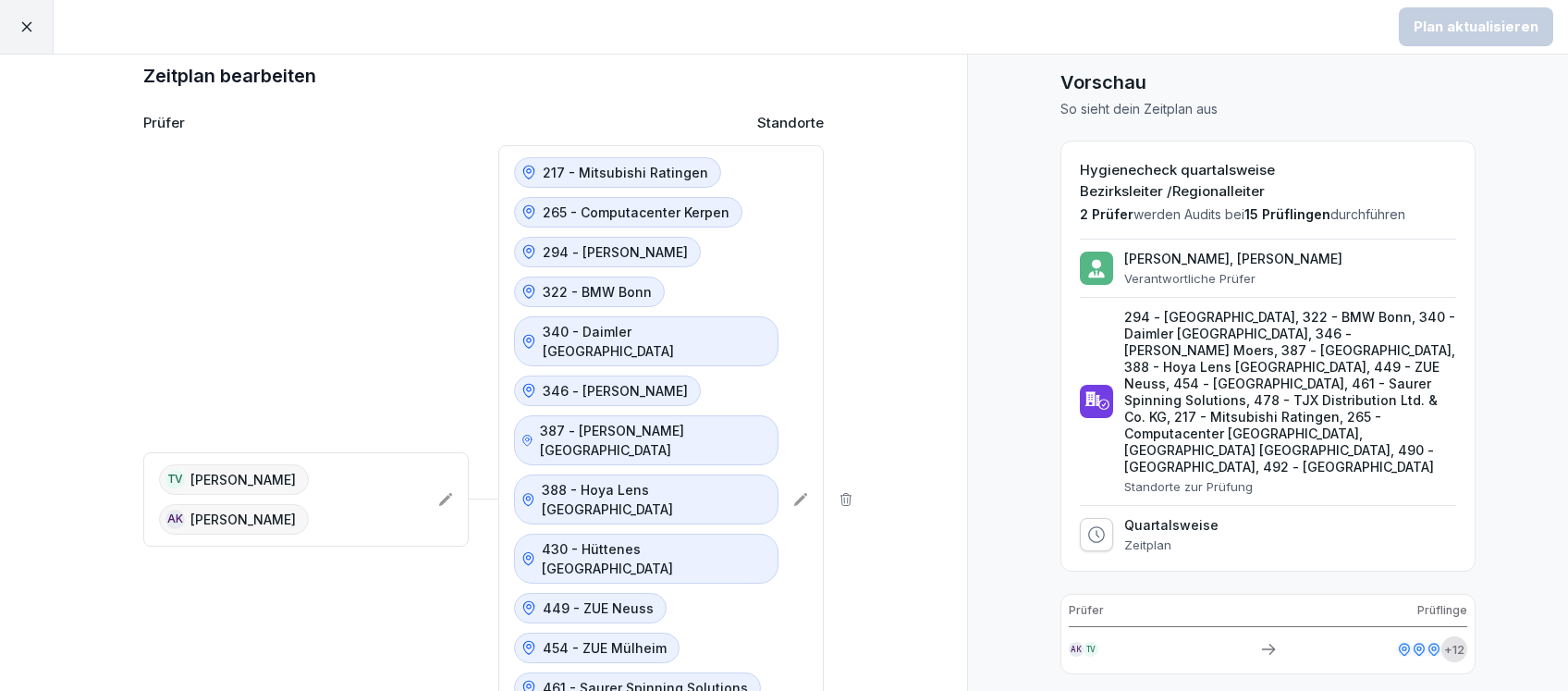 scroll, scrollTop: 0, scrollLeft: 0, axis: both 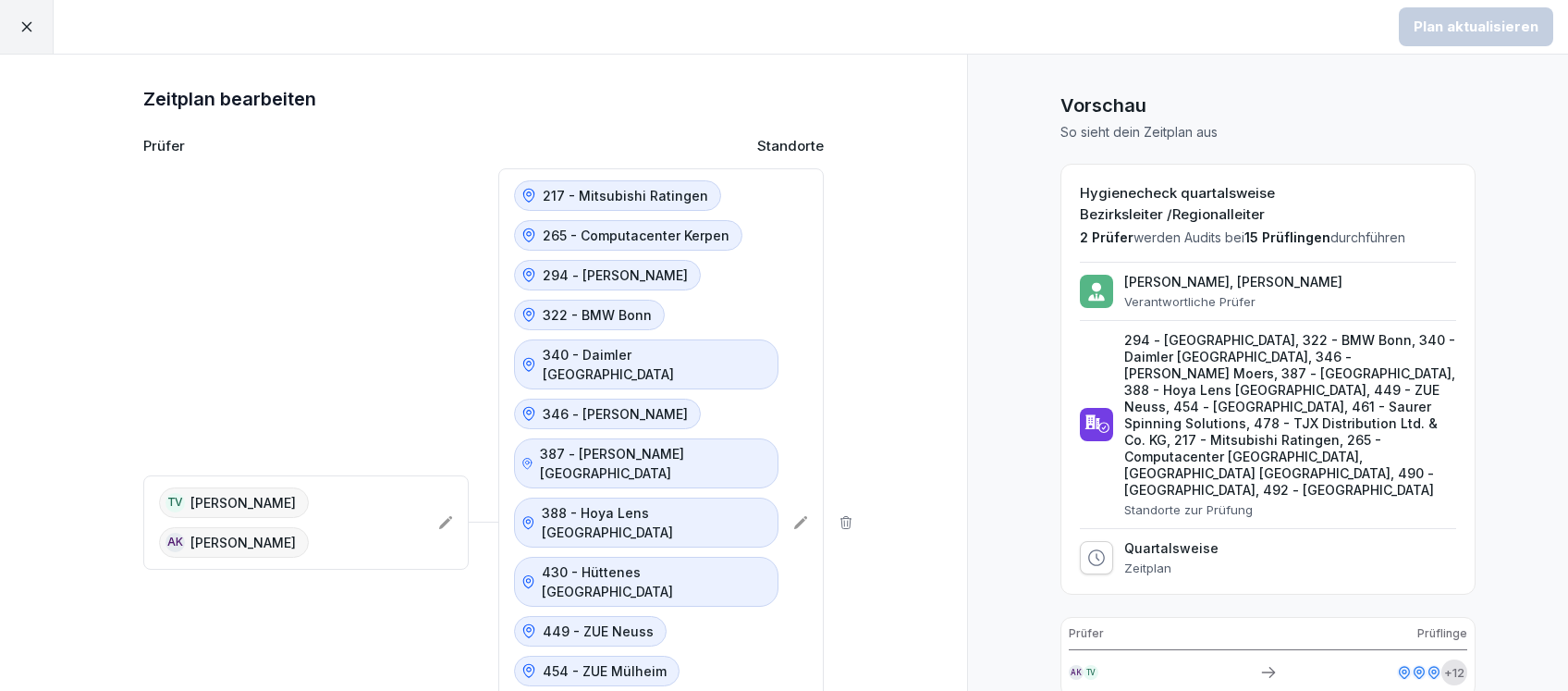 click at bounding box center (27, 27) 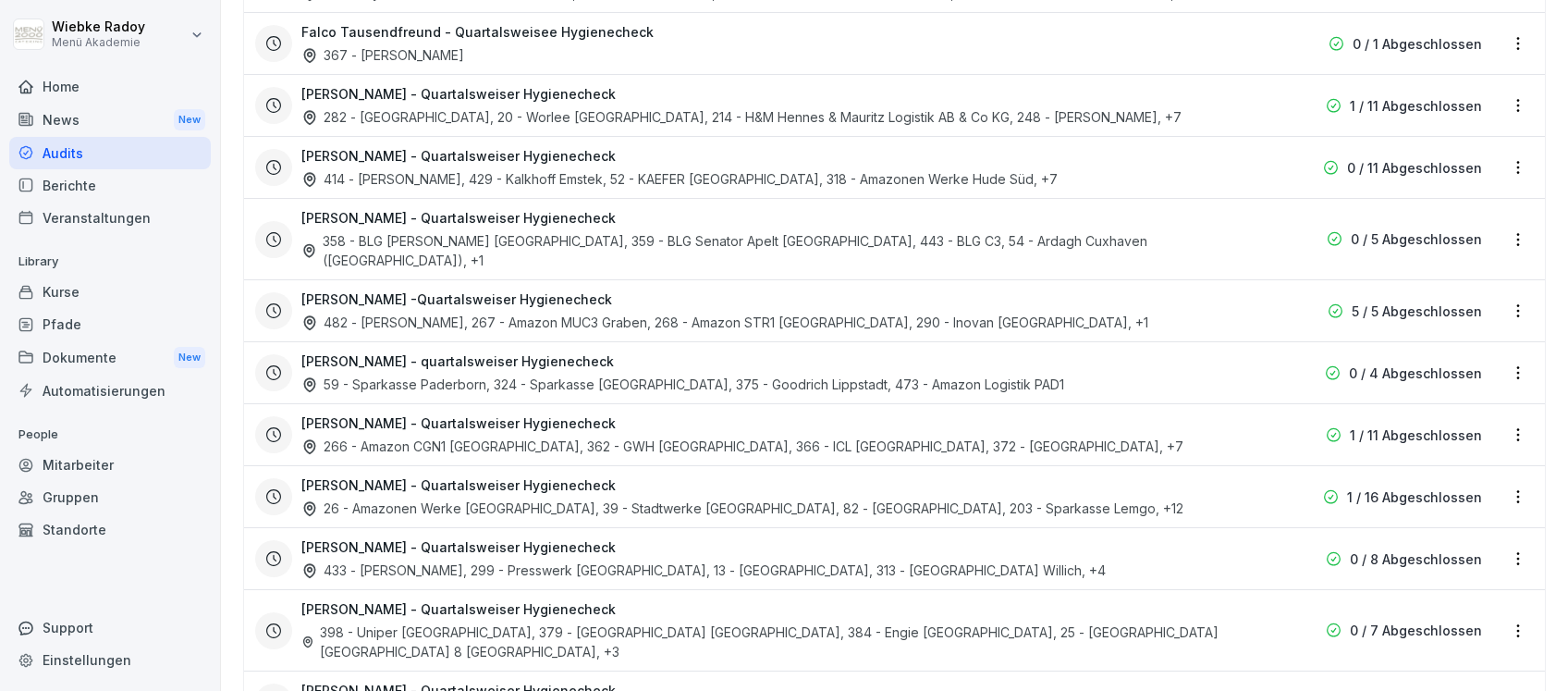 scroll, scrollTop: 1111, scrollLeft: 0, axis: vertical 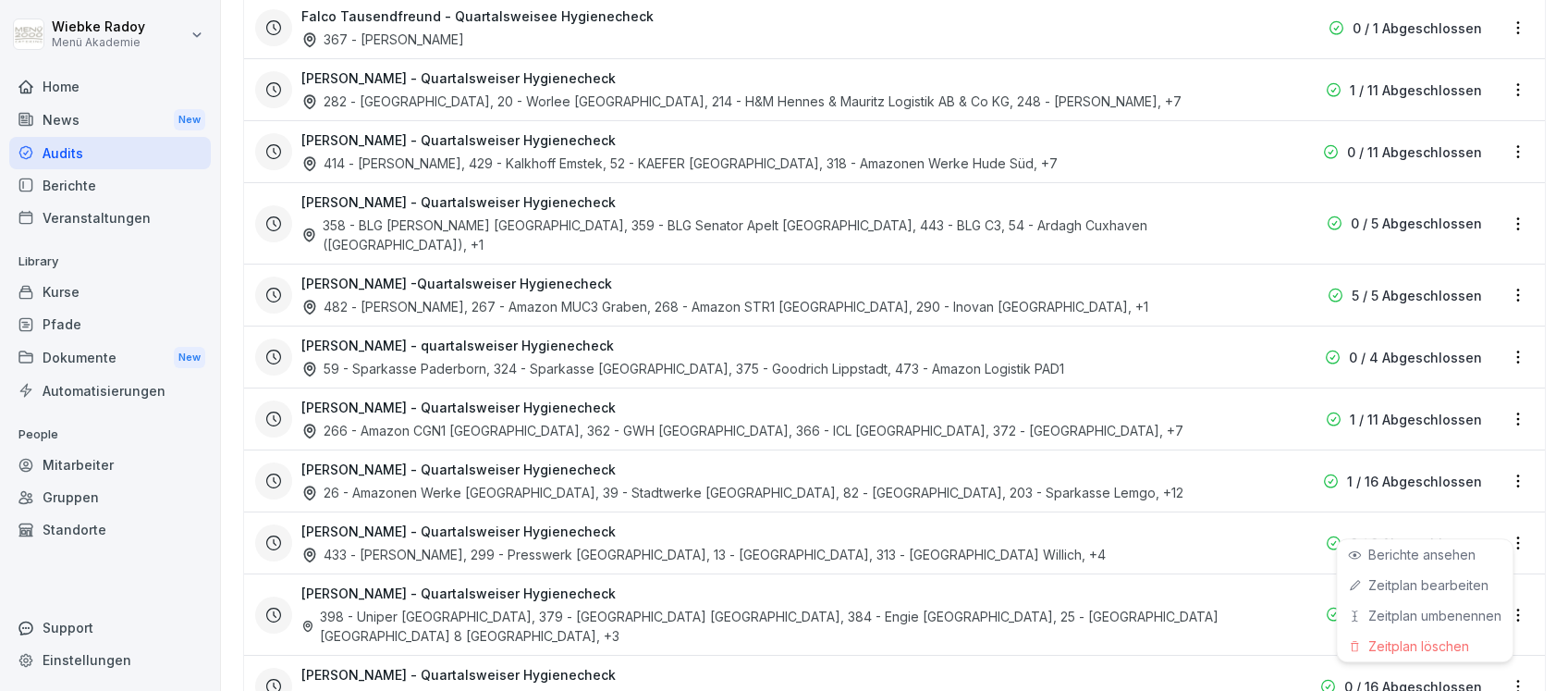 click on "[PERSON_NAME] Menü Akademie Home News New Audits Berichte Veranstaltungen Library Kurse Pfade Dokumente New Automatisierungen People Mitarbeiter Gruppen Standorte Support Einstellungen Audits Audit erstellen Audits Berichte So erstellst du ein Audit Eine kurze Anleitung zum Einstieg So veröffentlichst du dein Audit Wie du einen Zeitplan erstellst Deine Audits Kategorien 🧼 Hygiene Catering Checkliste für Mitarbeiter Standort audit Aktiv Monatlicher Audit-Plan 0 / 0 Abgeschlossen Monatlicher Audit-Plan 0 / 0 Abgeschlossen Jederzeit Audit-Plan 0 /  Abgeschlossen 🕵️ Hygienecheck quartalsweise Bezirksleiter /Regionalleiter Standort audit Hygiene Aktiv [PERSON_NAME] - Quartalsweiser Hygienecheck 481 - ZUE Lüdinghausen, 42 - Selectric [GEOGRAPHIC_DATA], 287 - [GEOGRAPHIC_DATA], 89 - [MEDICAL_DATA] Gladbeck , +4 0 / 8 Abgeschlossen [PERSON_NAME] - Quartalsweiser Hygienecheck 69 - [GEOGRAPHIC_DATA] Emlichheim, 218 - H&R Salzbergen, 221 - Neptune Meppen, 230 - Kampmann Lingen , +6 0 / 9 Abgeschlossen , +4 2 / 8 Abgeschlossen , +2" at bounding box center (784, 345) 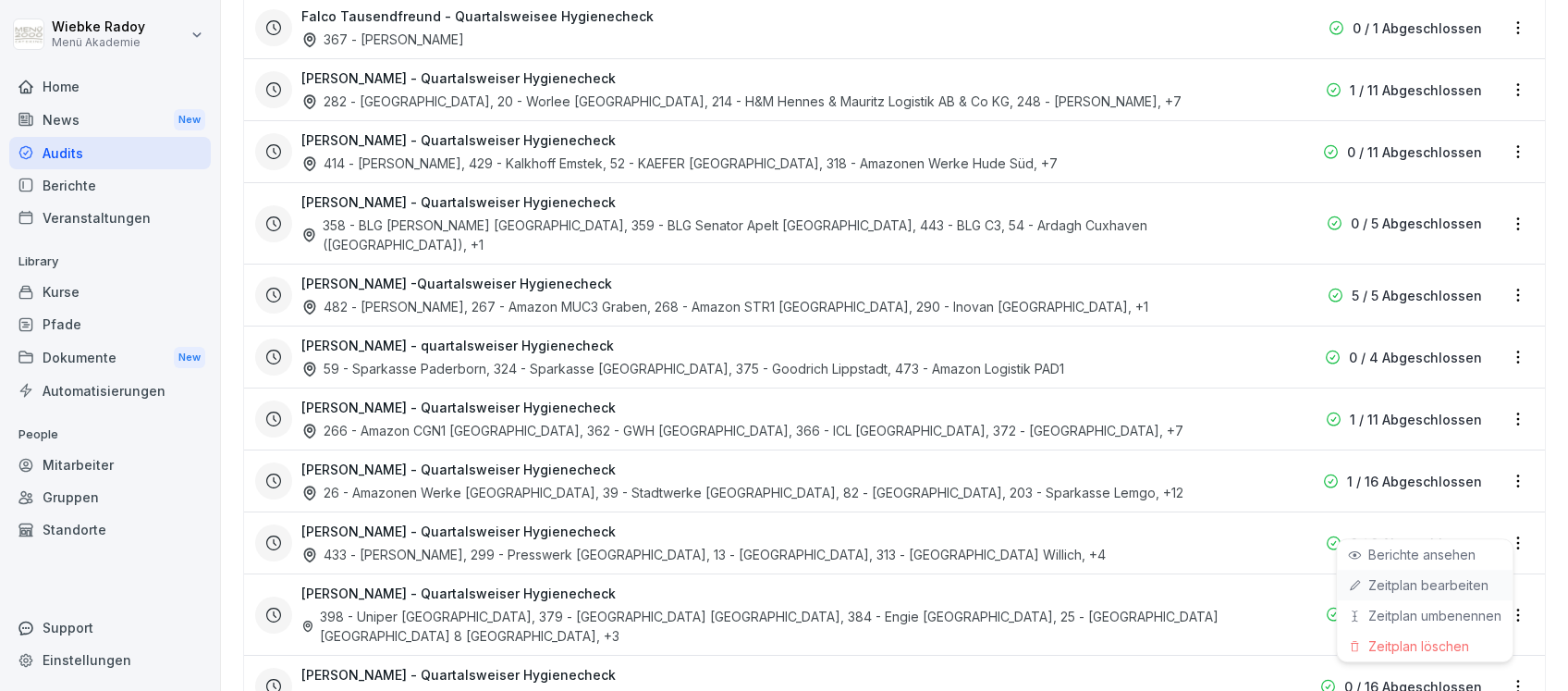 click on "Zeitplan bearbeiten" at bounding box center [0, 0] 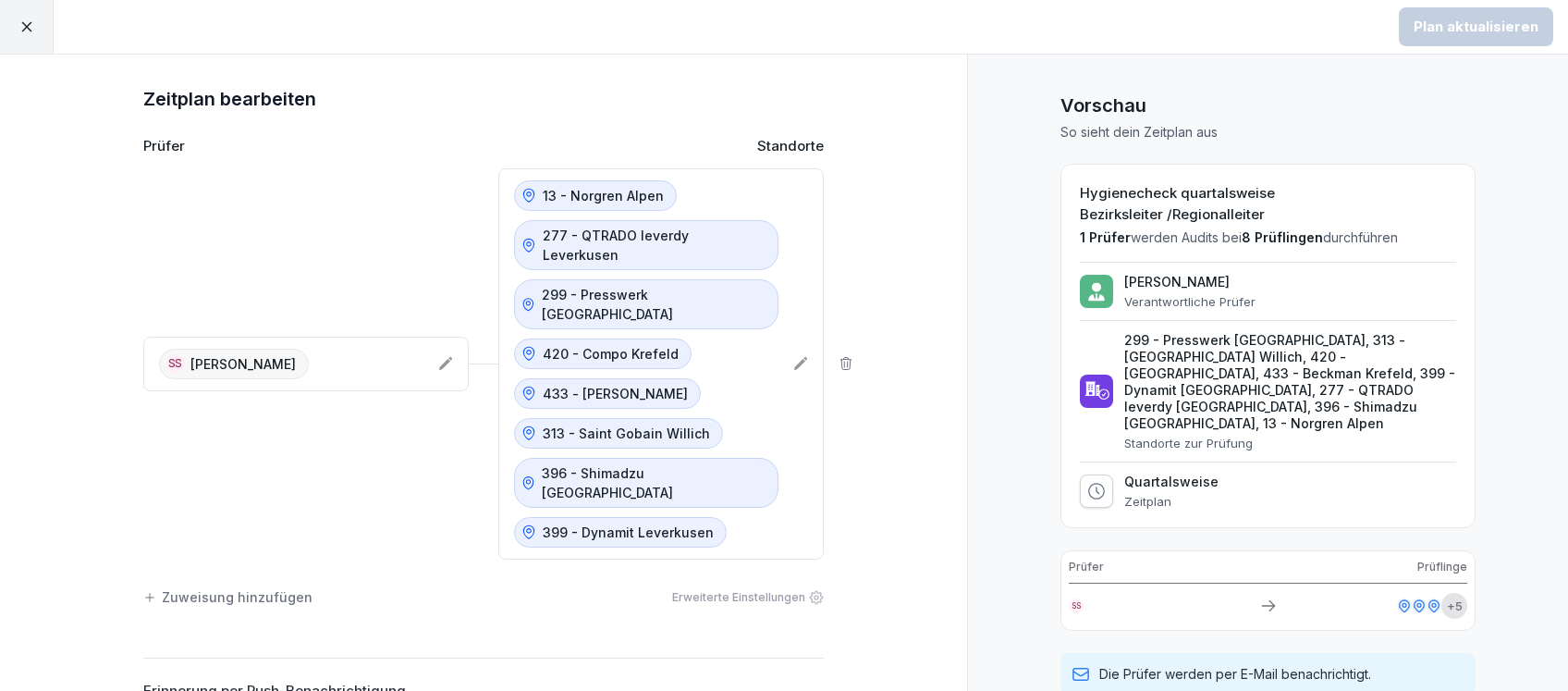 click 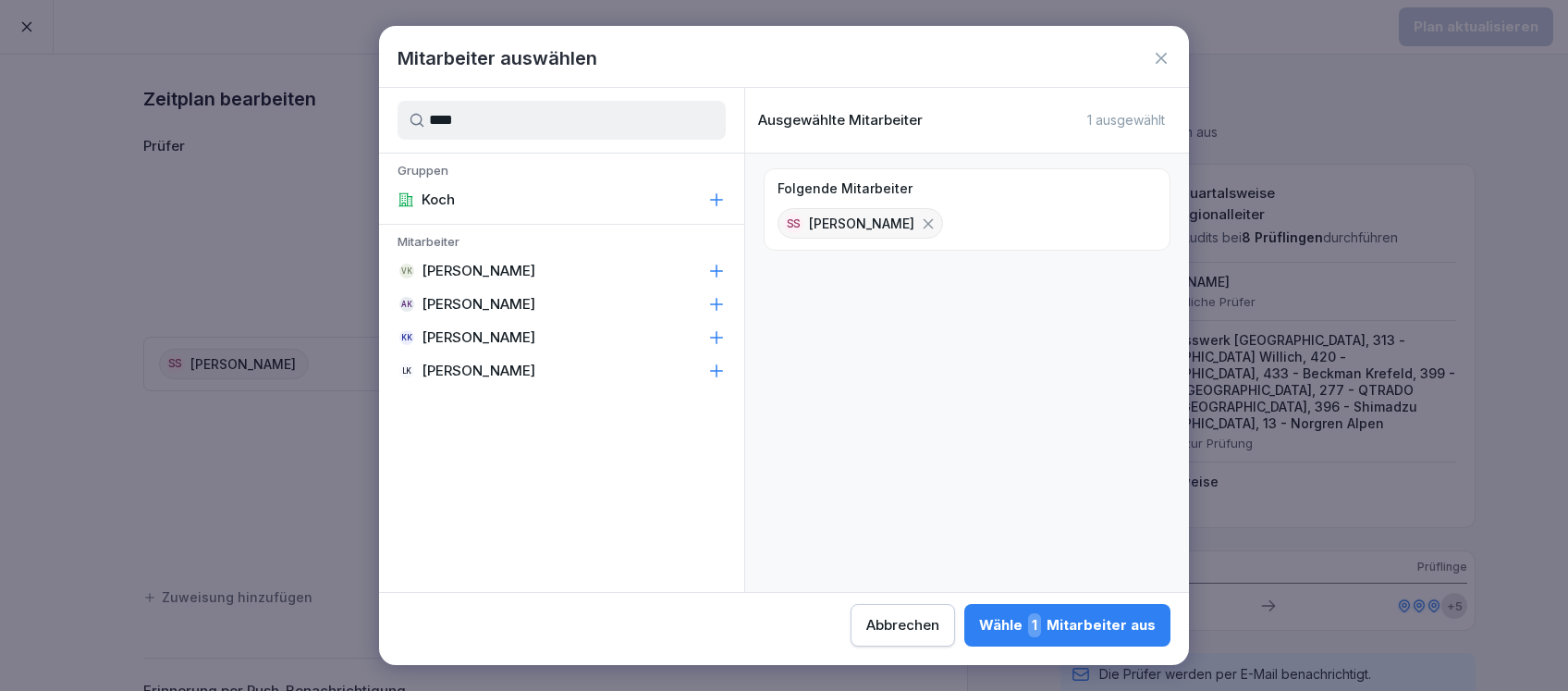 type on "****" 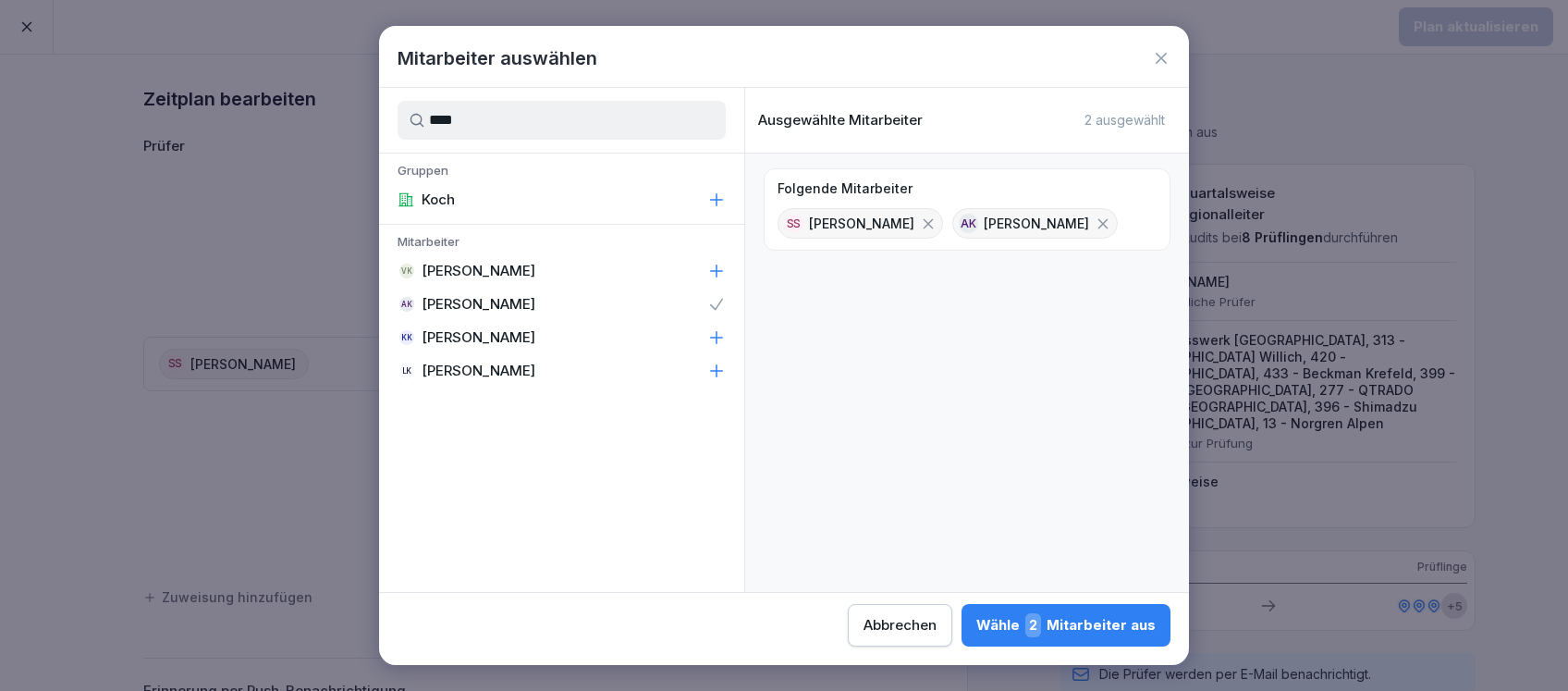 click on "Wähle  2  Mitarbeiter aus" at bounding box center (1066, 625) 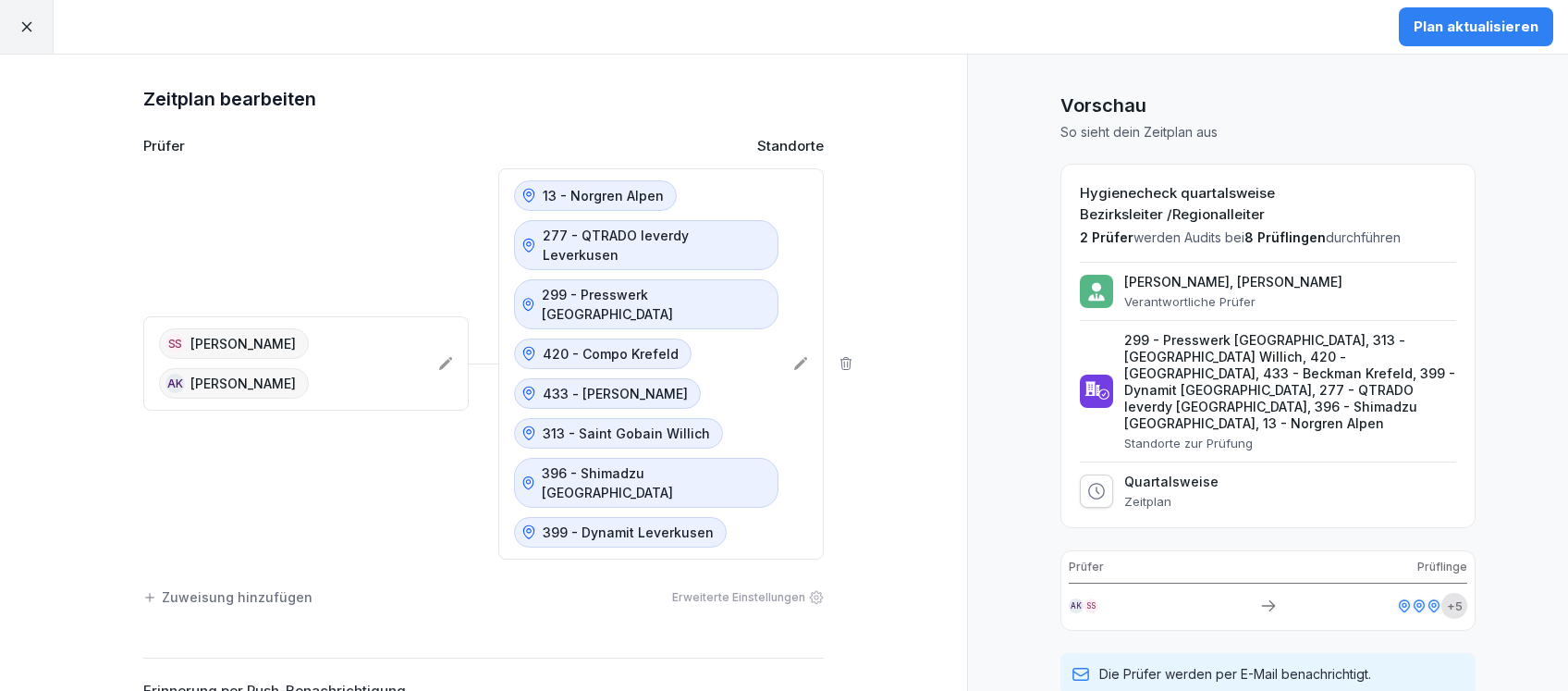 click on "Plan aktualisieren" at bounding box center (1476, 27) 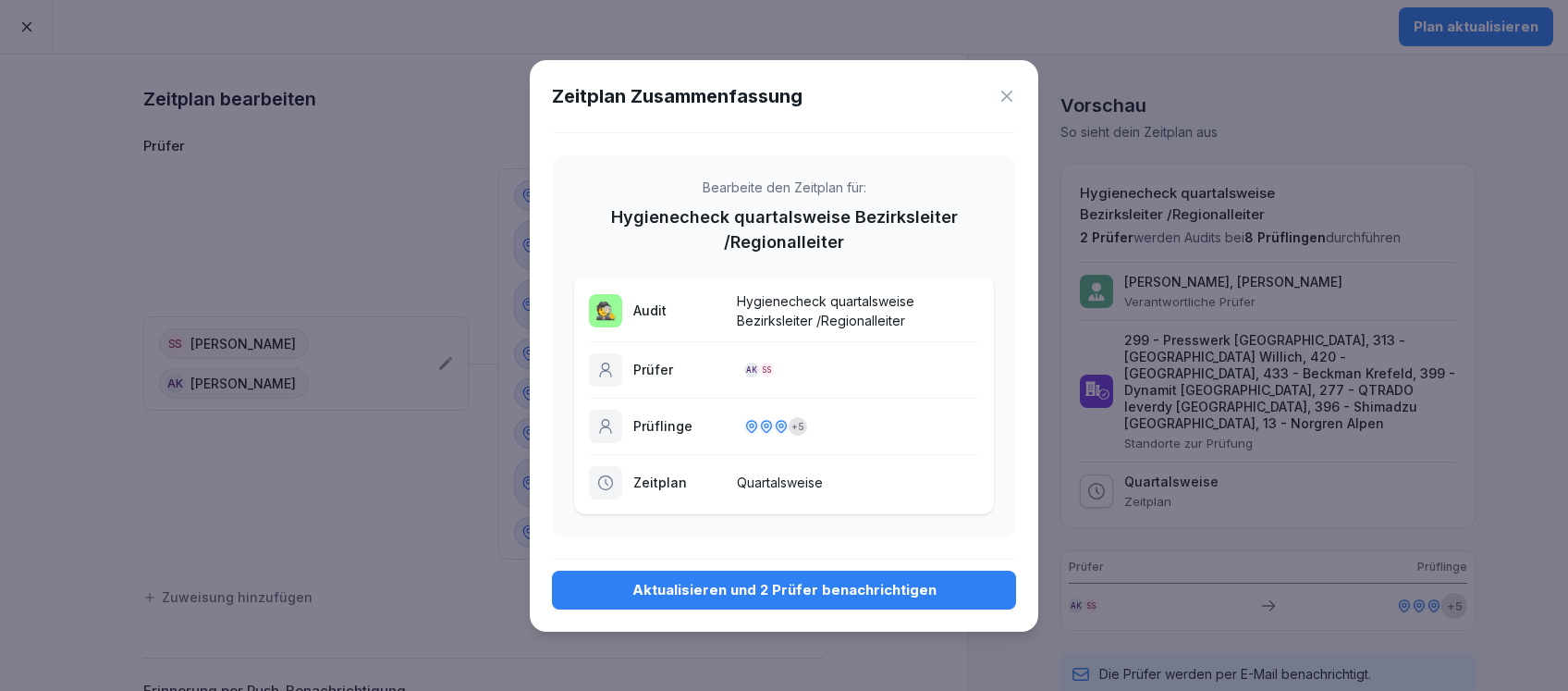 click on "Aktualisieren und 2 Prüfer benachrichtigen" at bounding box center [784, 590] 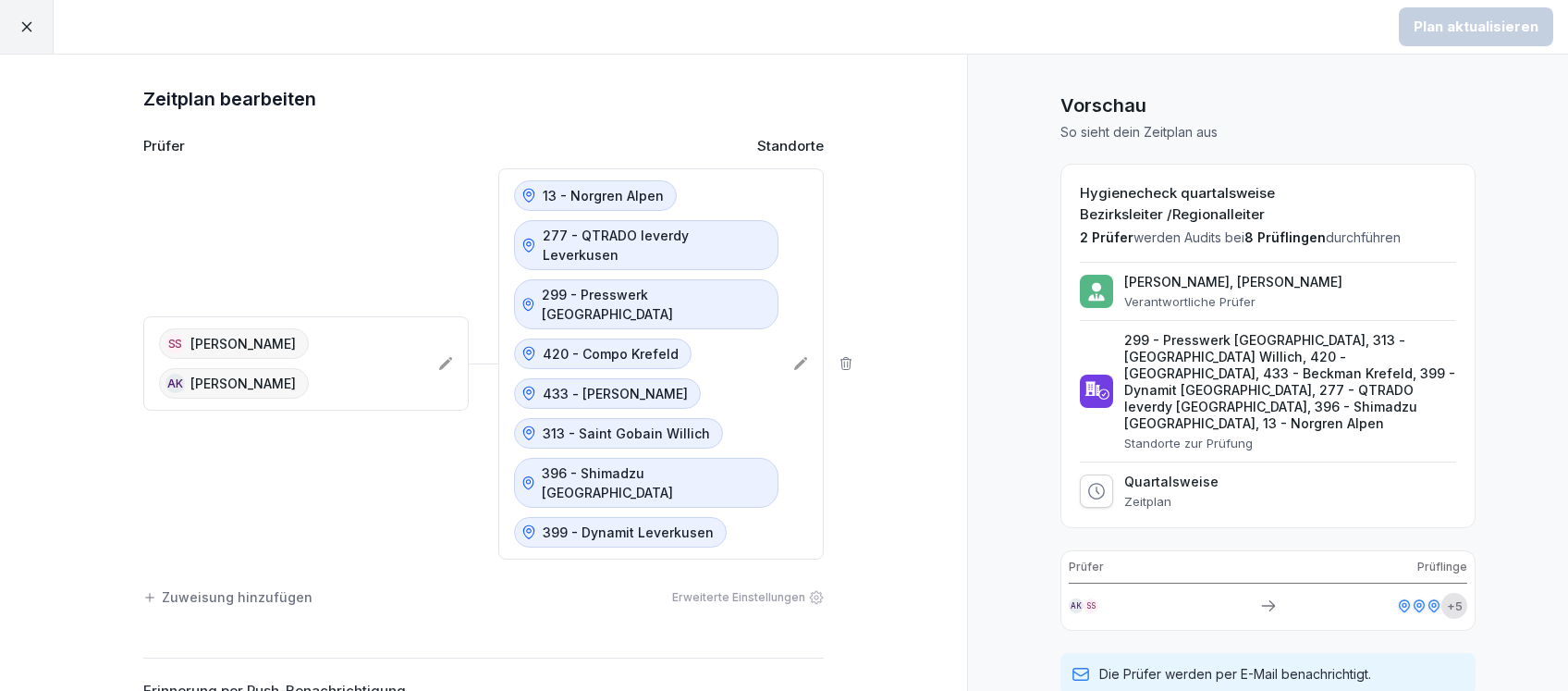 click 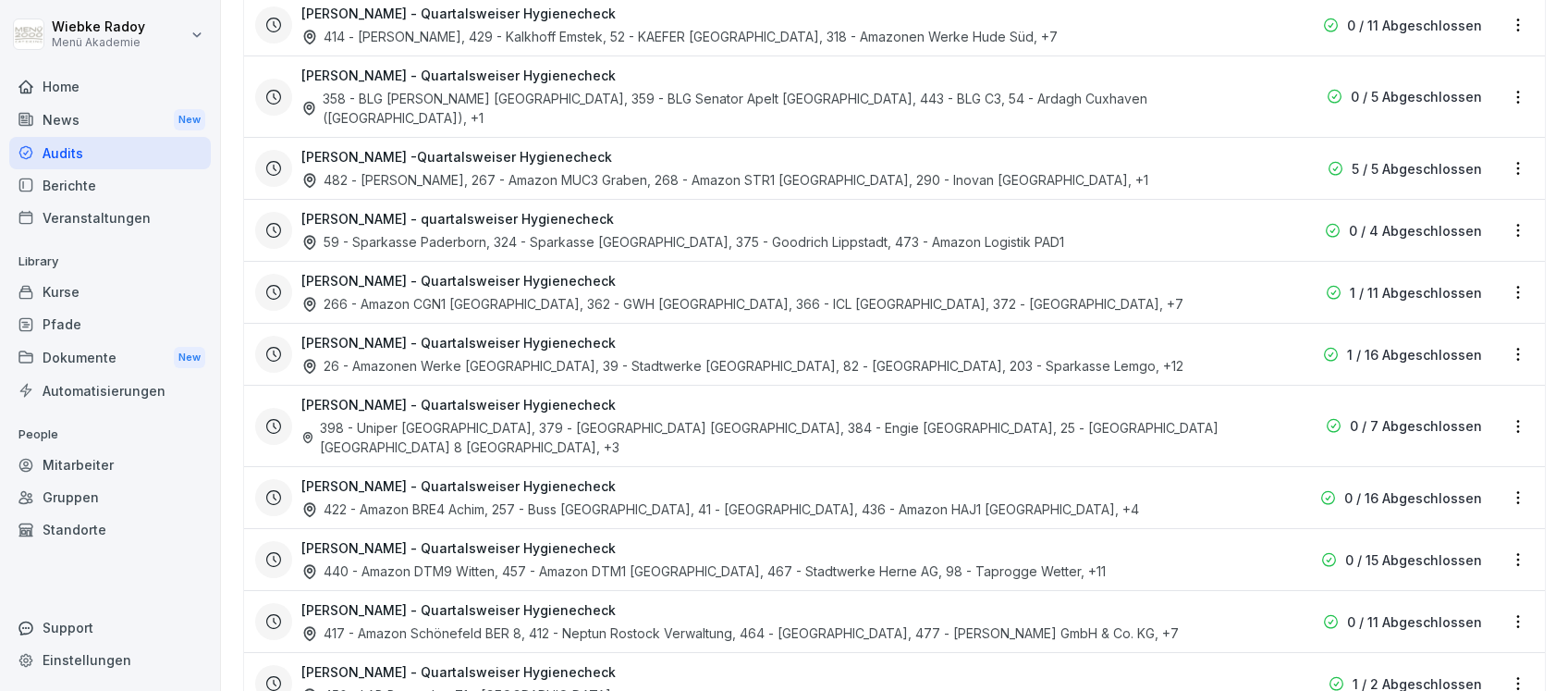 scroll, scrollTop: 1316, scrollLeft: 0, axis: vertical 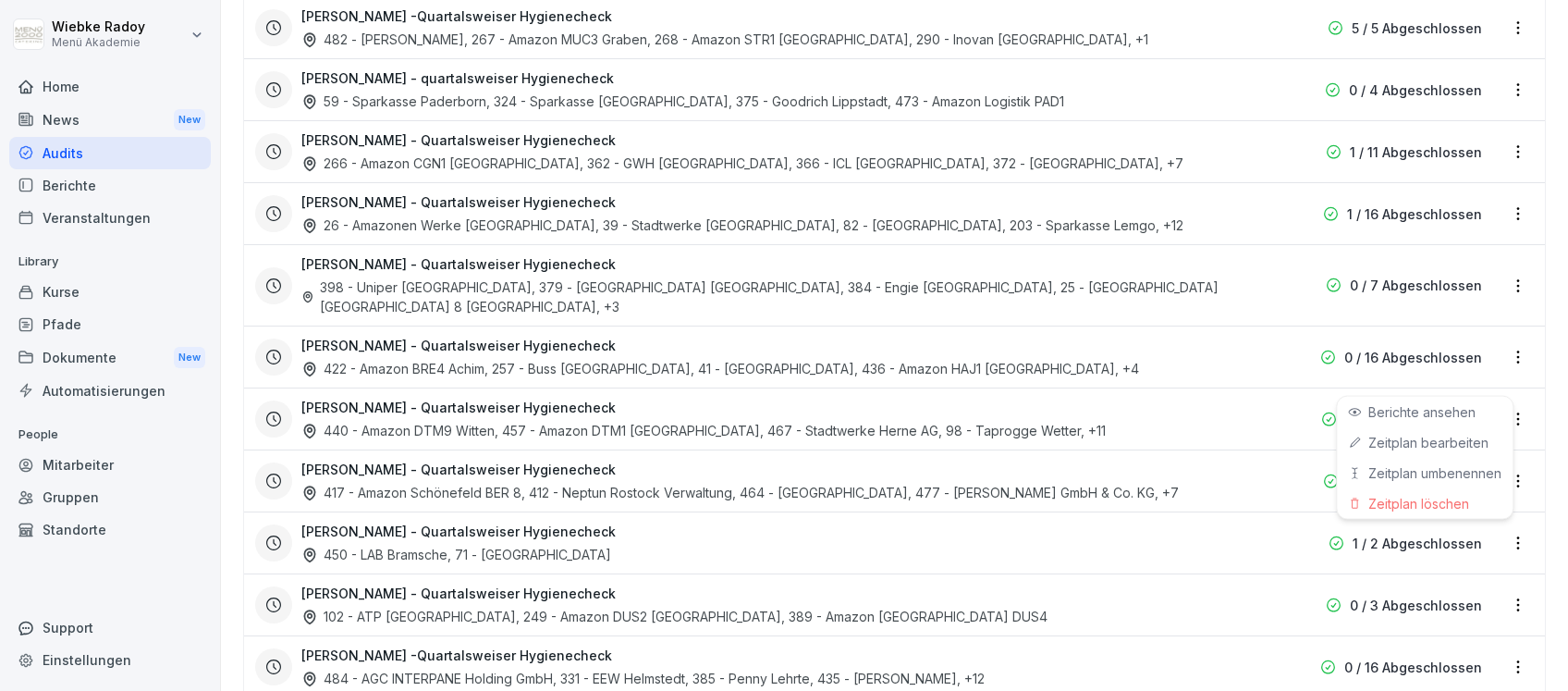 click on "[PERSON_NAME] Menü Akademie Home News New Audits Berichte Veranstaltungen Library Kurse Pfade Dokumente New Automatisierungen People Mitarbeiter Gruppen Standorte Support Einstellungen Audits Audit erstellen Audits Berichte So erstellst du ein Audit Eine kurze Anleitung zum Einstieg So veröffentlichst du dein Audit Wie du einen Zeitplan erstellst Deine Audits Kategorien 🧼 Hygiene Catering Checkliste für Mitarbeiter Standort audit Aktiv Monatlicher Audit-Plan 0 / 0 Abgeschlossen Monatlicher Audit-Plan 0 / 0 Abgeschlossen Jederzeit Audit-Plan 0 /  Abgeschlossen 🕵️ Hygienecheck quartalsweise Bezirksleiter /Regionalleiter Standort audit Hygiene Aktiv [PERSON_NAME] - Quartalsweiser Hygienecheck 481 - ZUE Lüdinghausen, 42 - Selectric [GEOGRAPHIC_DATA], 287 - [GEOGRAPHIC_DATA], 89 - [MEDICAL_DATA] Gladbeck , +4 0 / 8 Abgeschlossen [PERSON_NAME] - Quartalsweiser Hygienecheck 69 - [GEOGRAPHIC_DATA] Emlichheim, 218 - H&R Salzbergen, 221 - Neptune Meppen, 230 - Kampmann Lingen , +6 0 / 9 Abgeschlossen , +4 2 / 8 Abgeschlossen , +2" at bounding box center [784, 345] 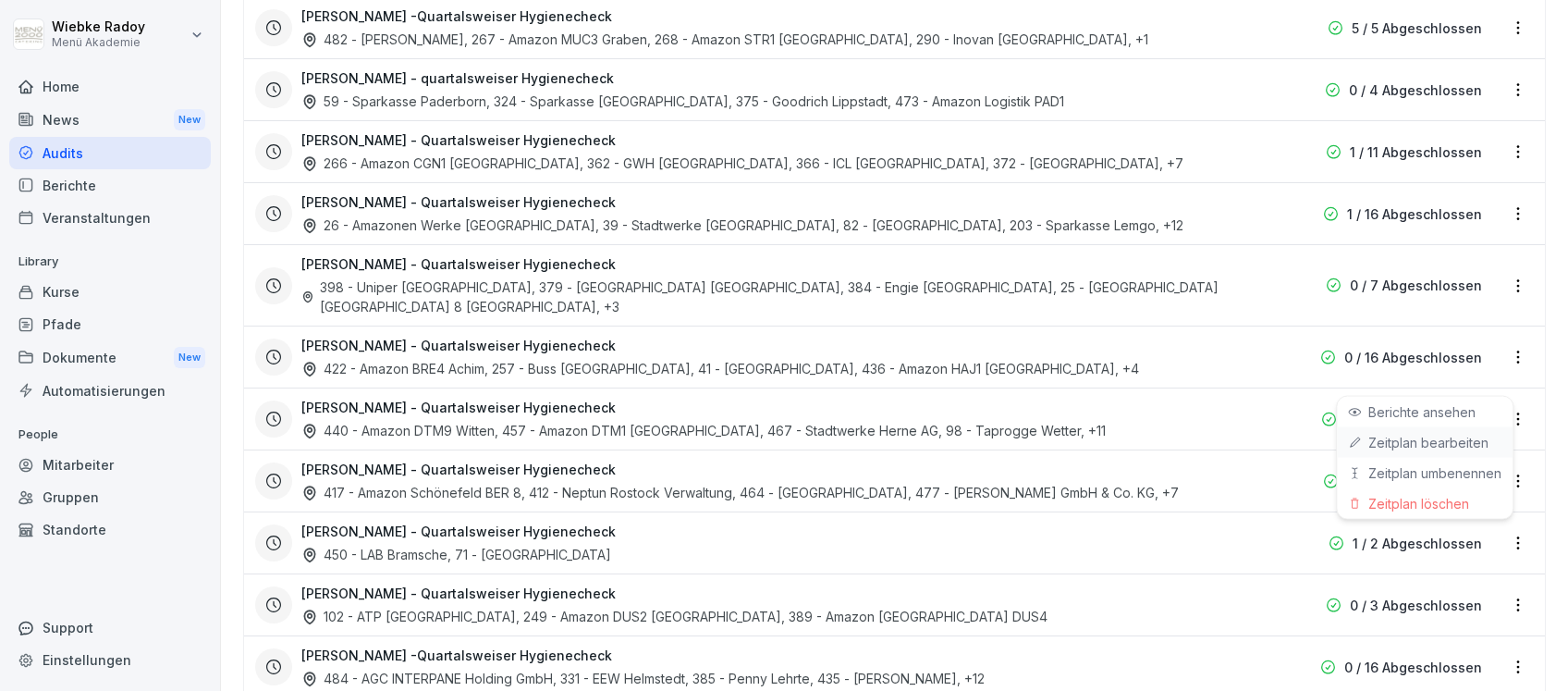 click on "Zeitplan bearbeiten" at bounding box center [0, 0] 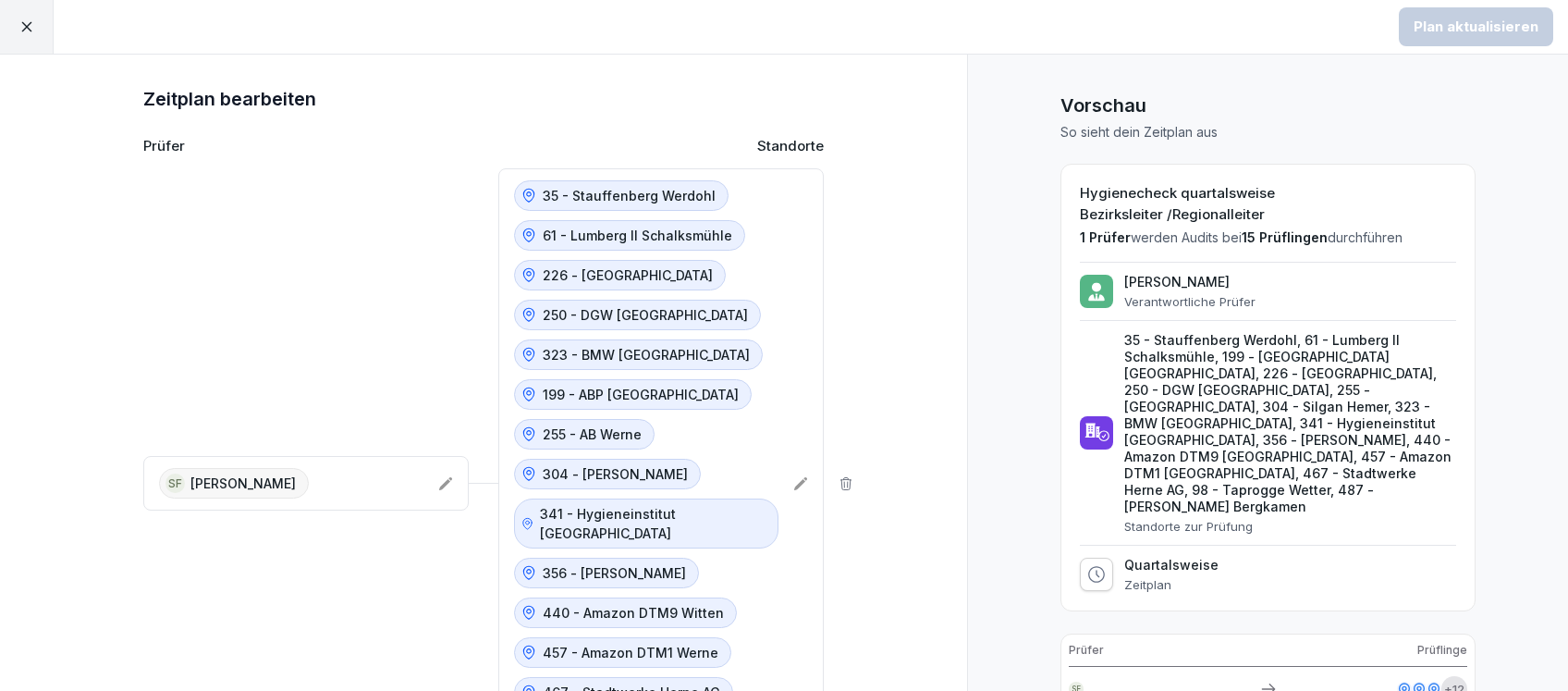 click on "SF [PERSON_NAME]" at bounding box center (291, 483) 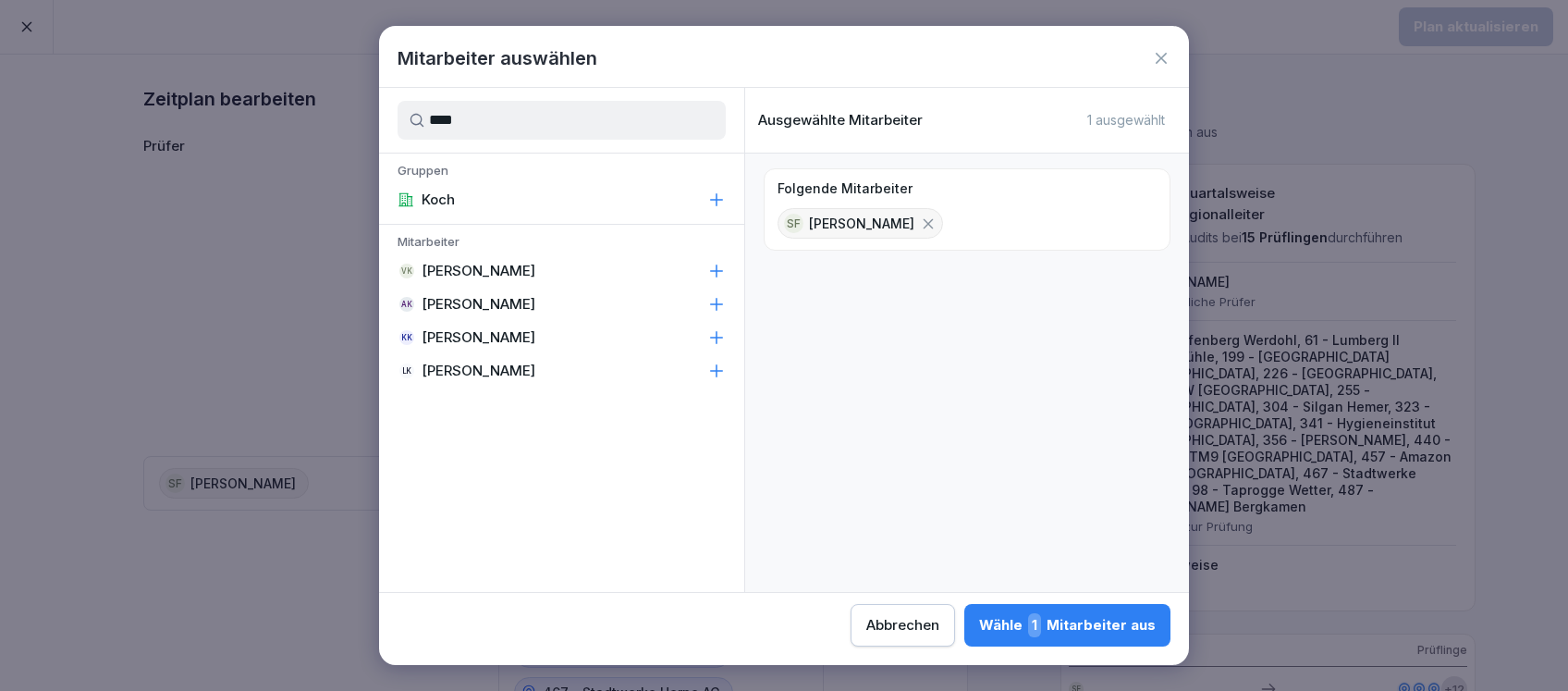 type on "****" 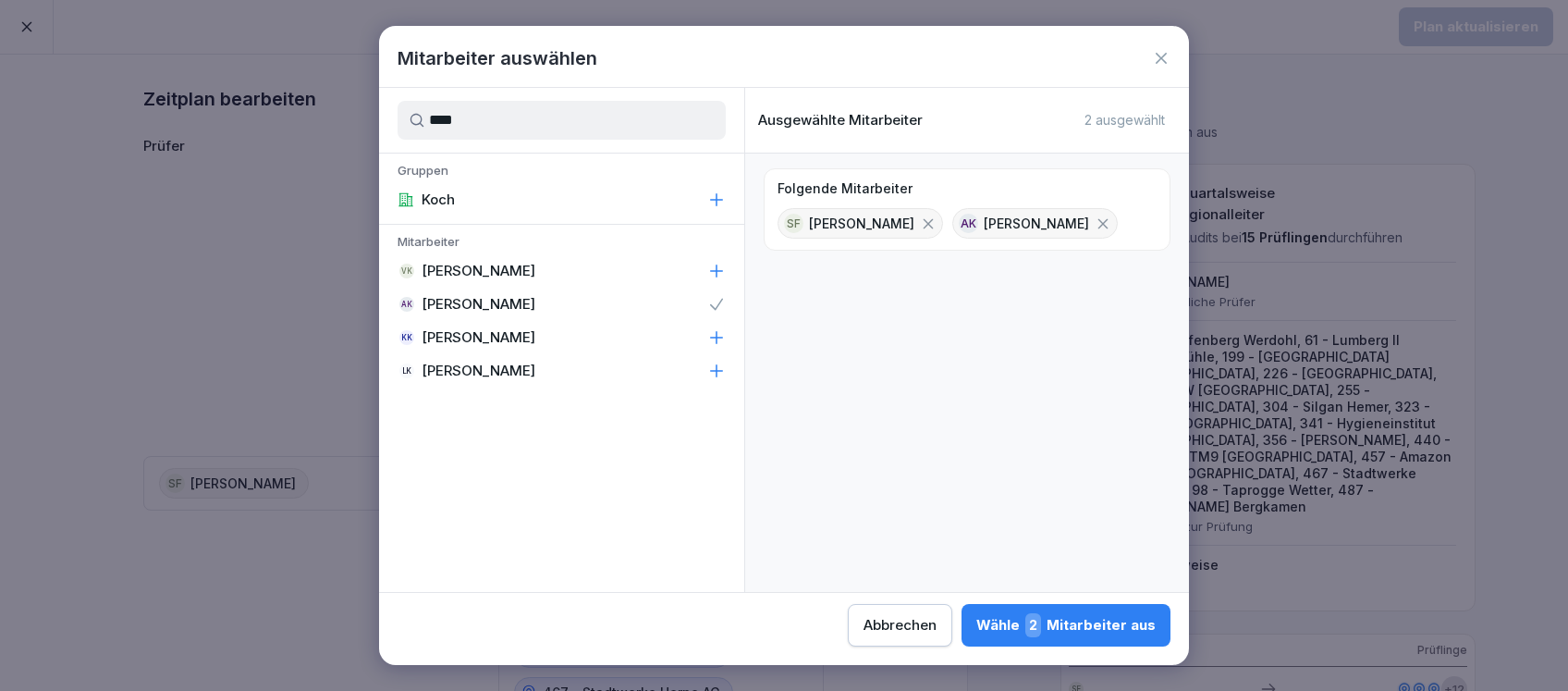 click on "Wähle  2  Mitarbeiter aus" at bounding box center [1066, 625] 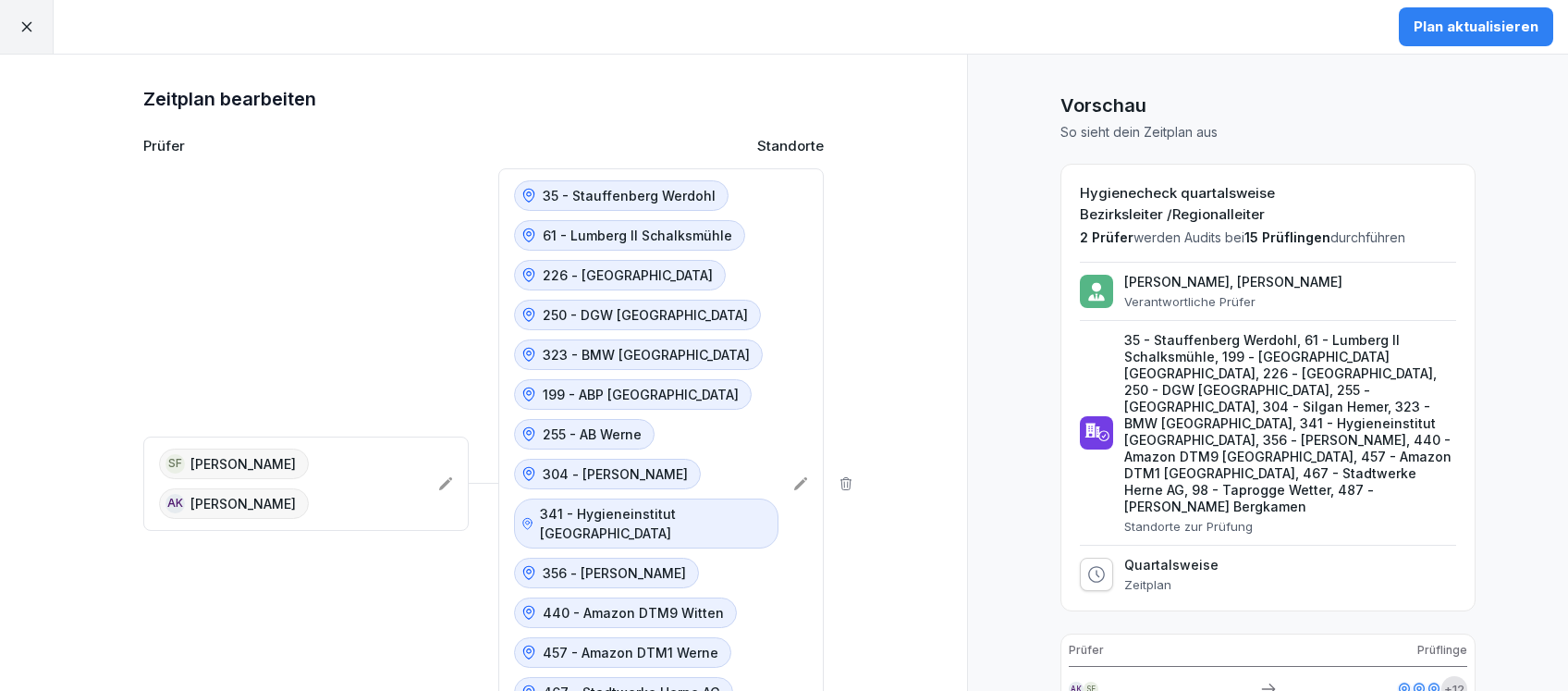 click on "Plan aktualisieren" at bounding box center [1476, 27] 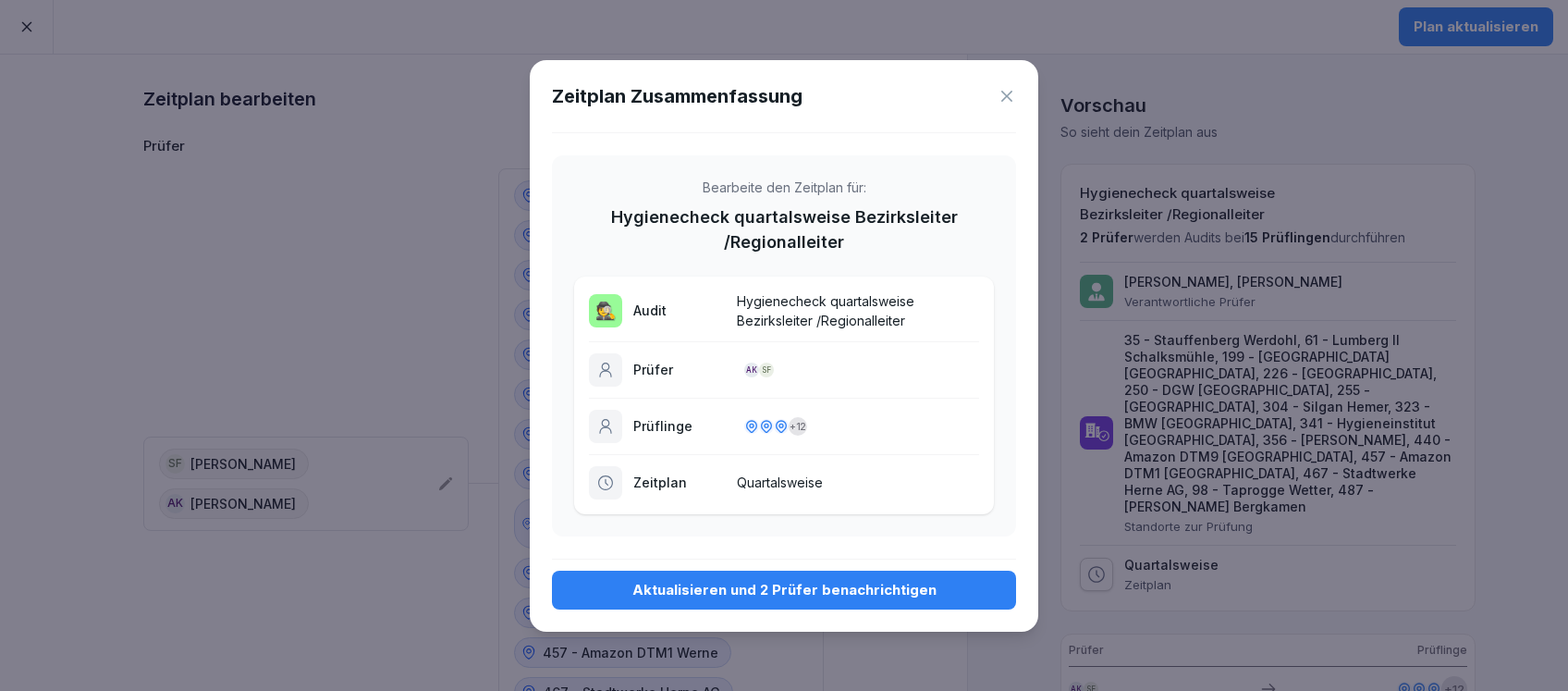 click on "Aktualisieren und 2 Prüfer benachrichtigen" at bounding box center [784, 590] 